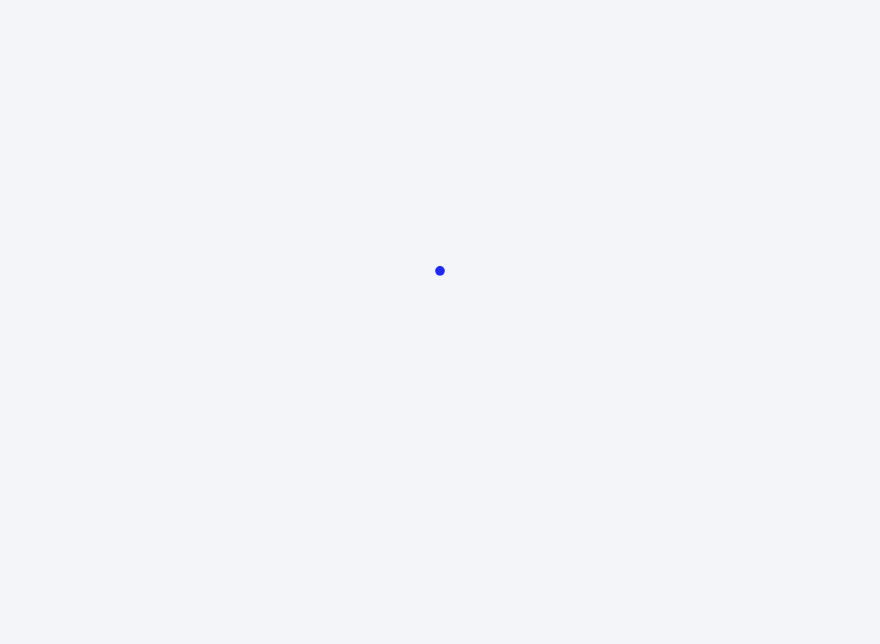 scroll, scrollTop: 0, scrollLeft: 0, axis: both 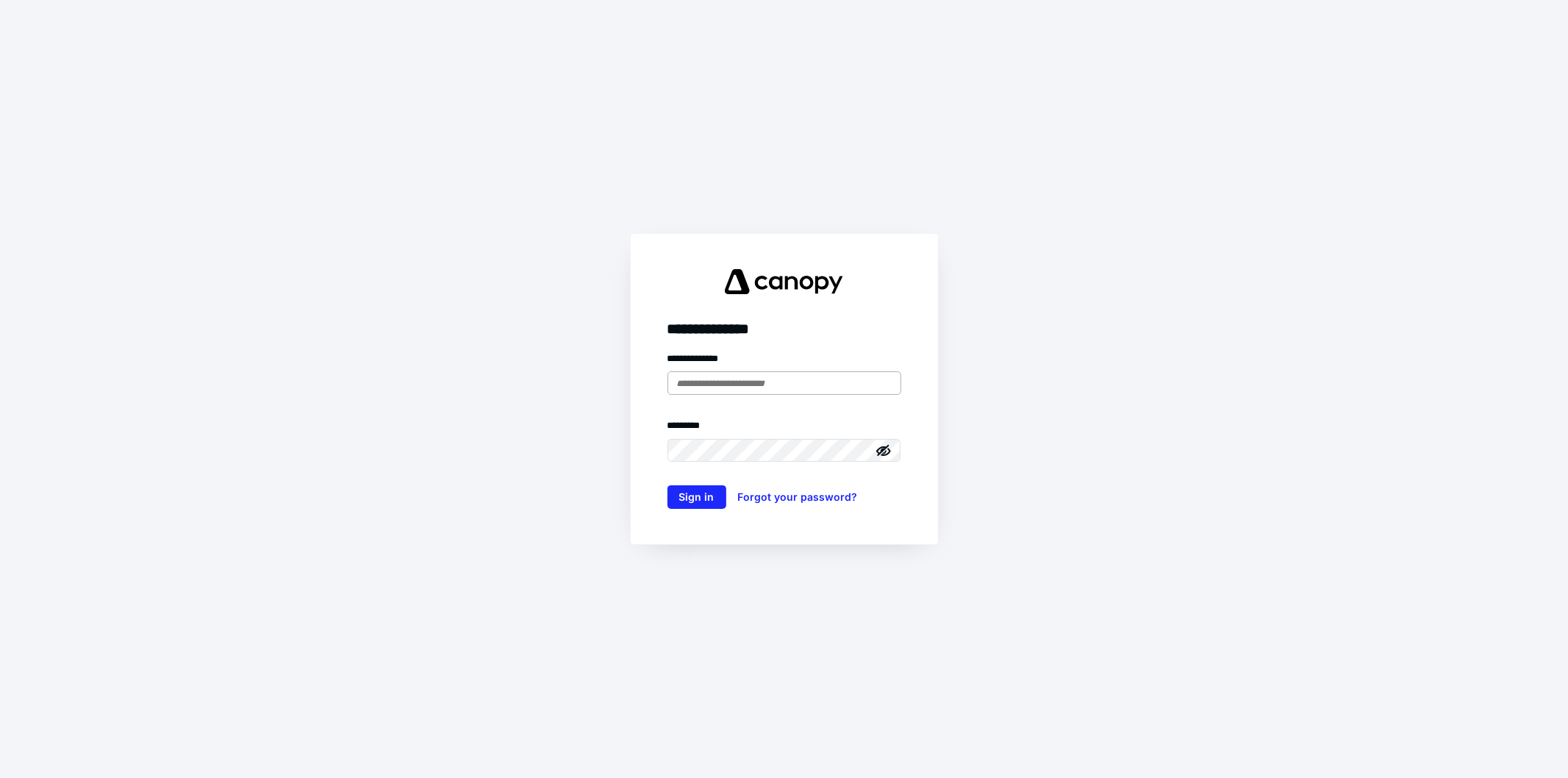 click at bounding box center (784, 383) 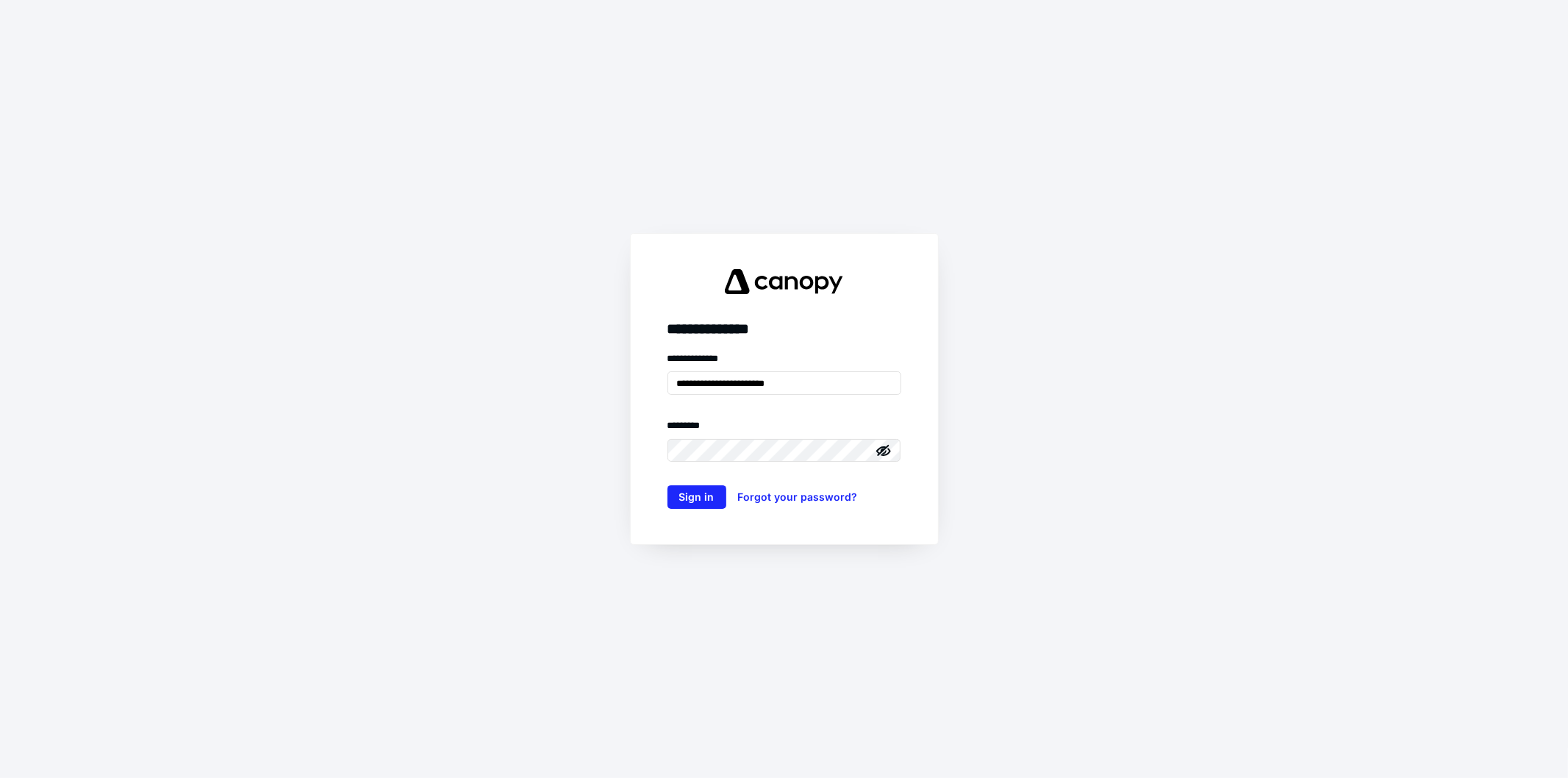 type on "**********" 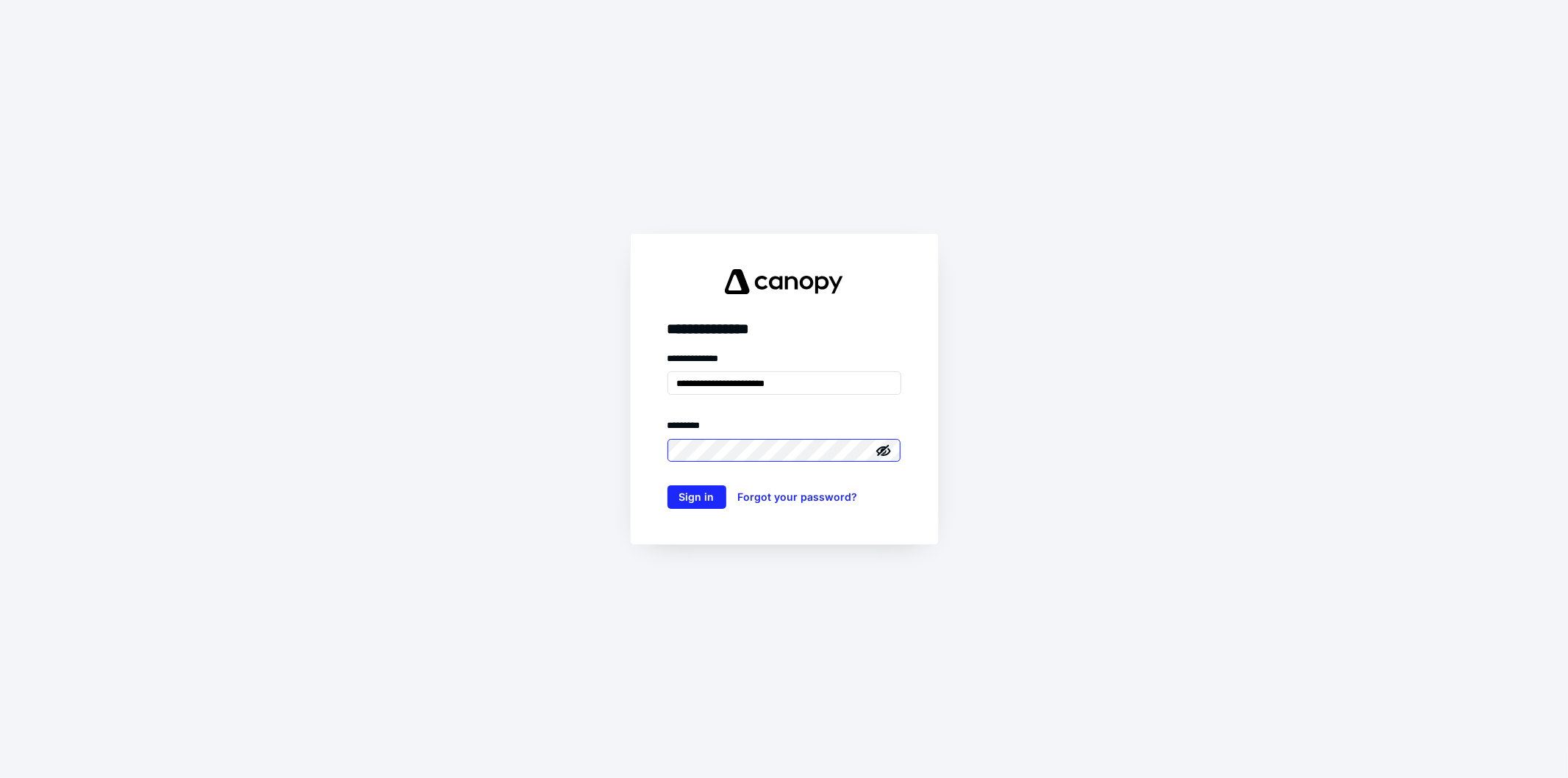 click on "Sign in" at bounding box center [697, 497] 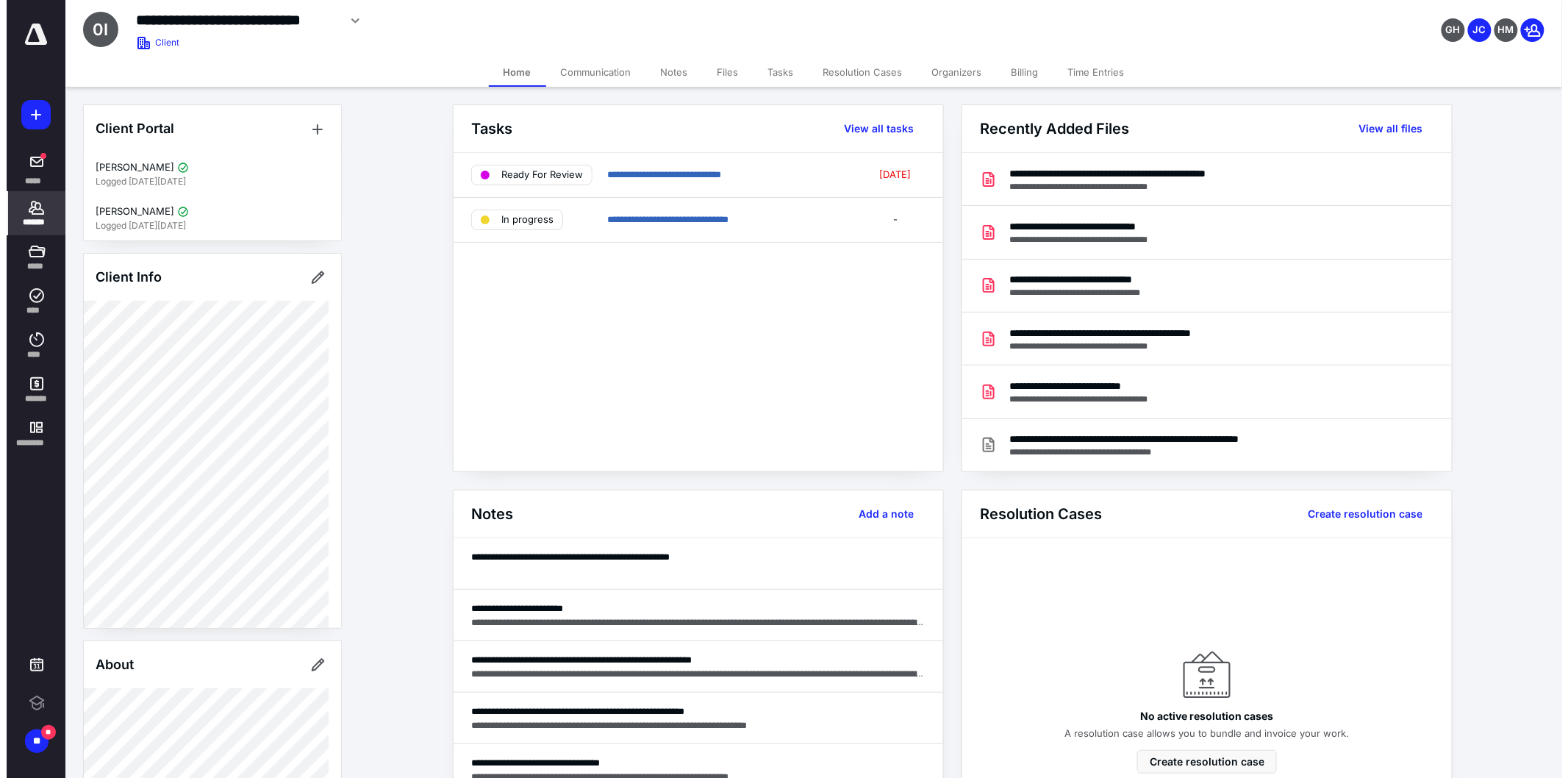 scroll, scrollTop: 0, scrollLeft: 0, axis: both 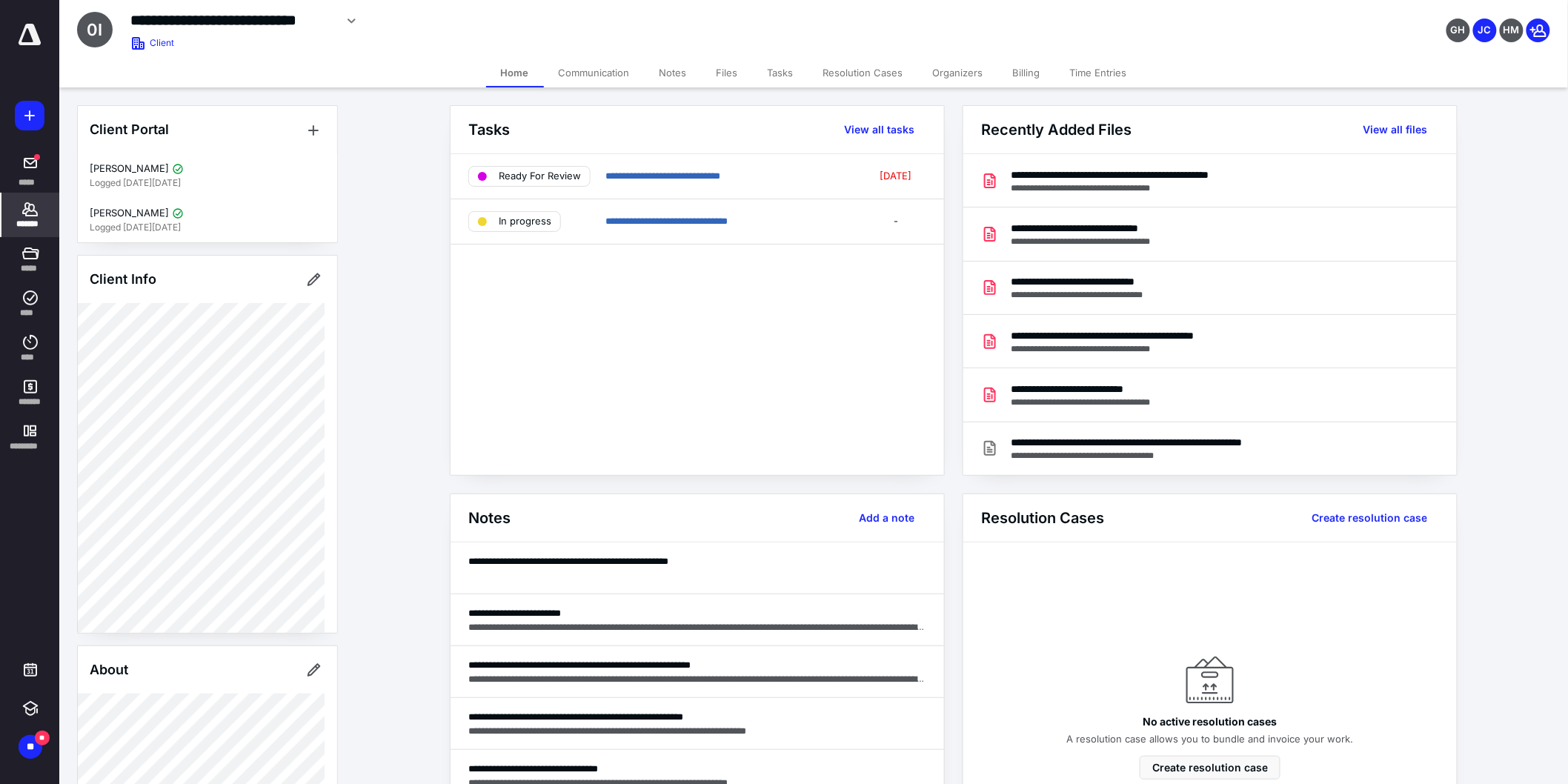 click 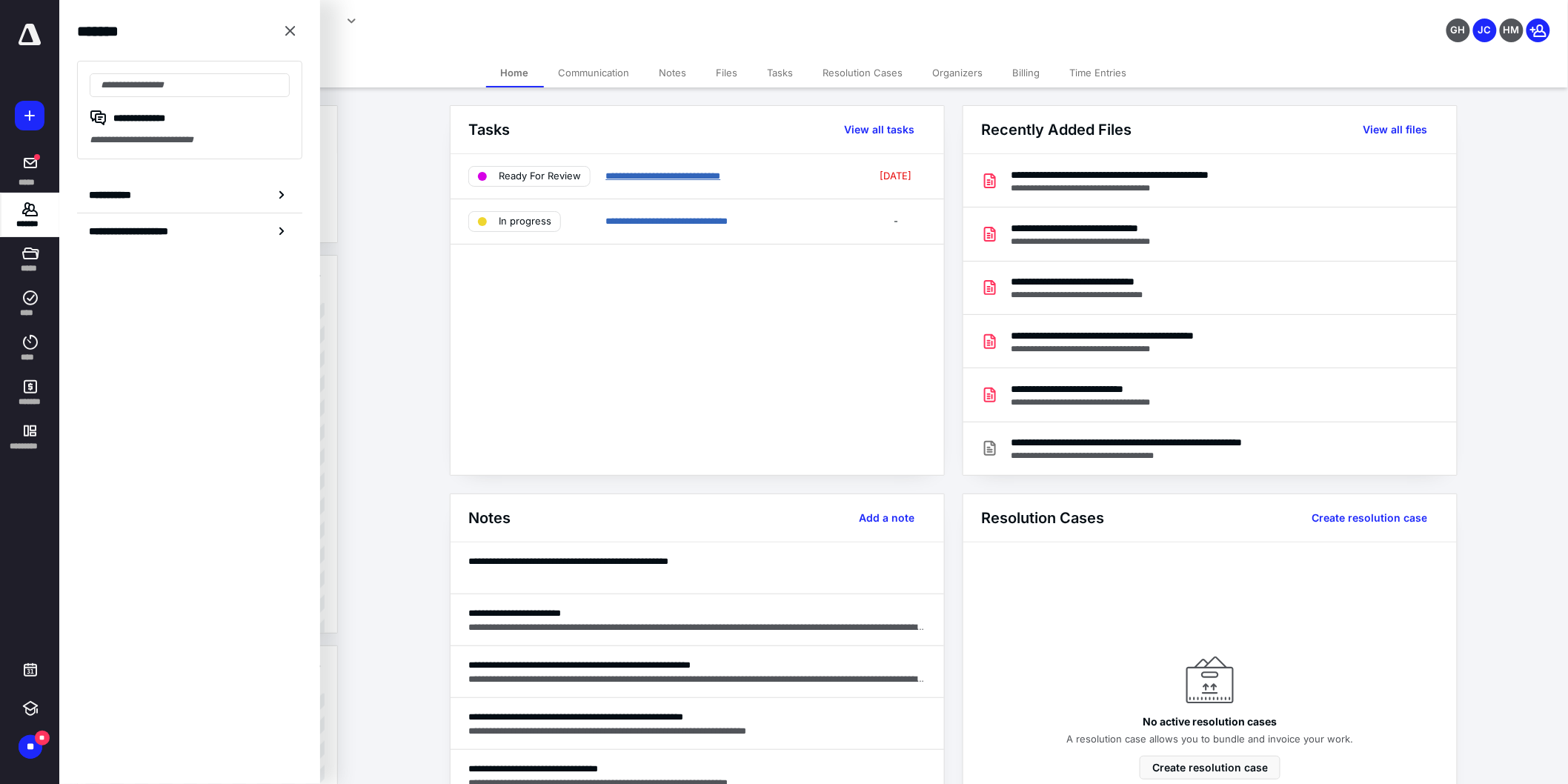 click on "**********" at bounding box center [662, 176] 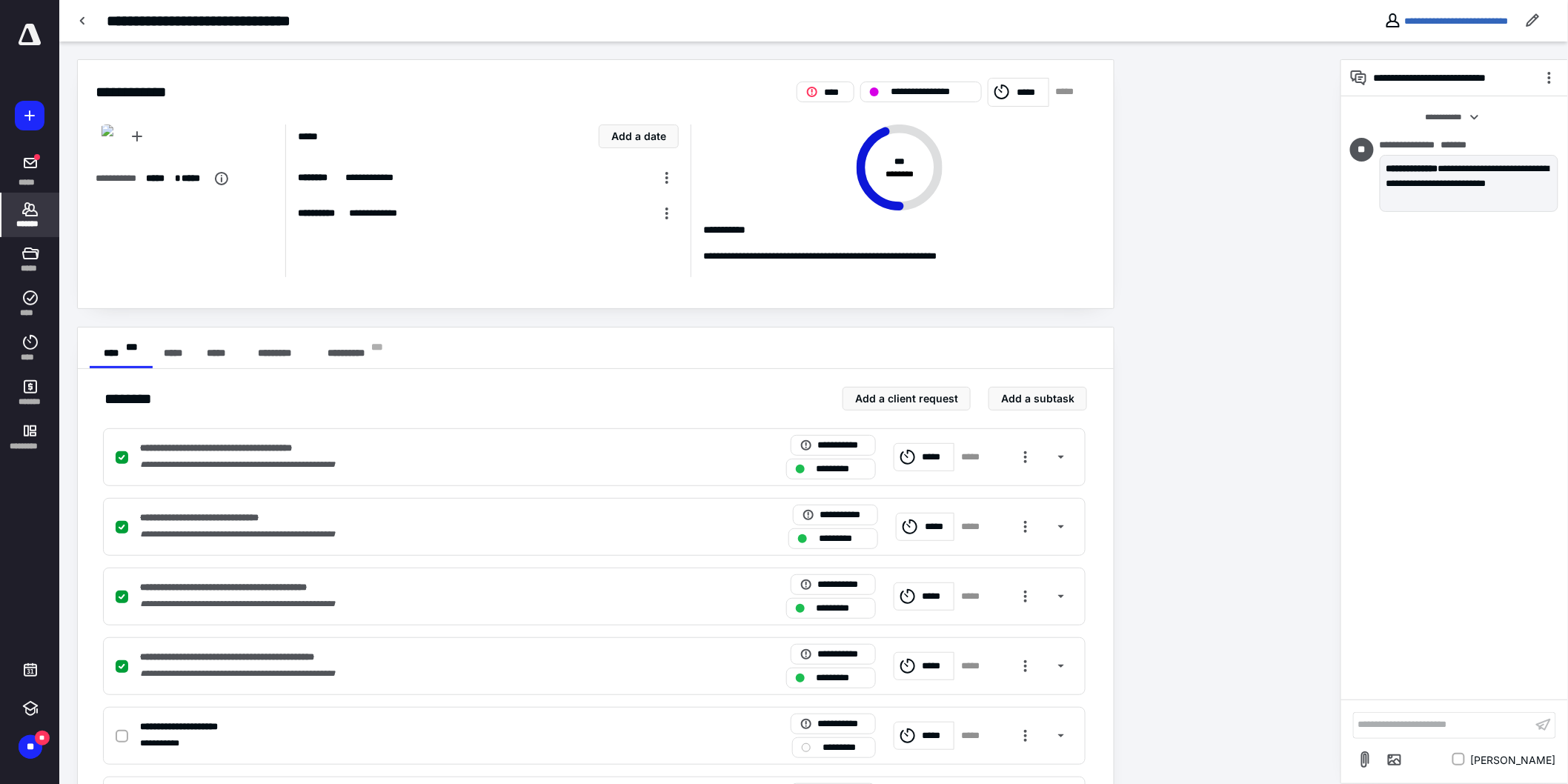 click 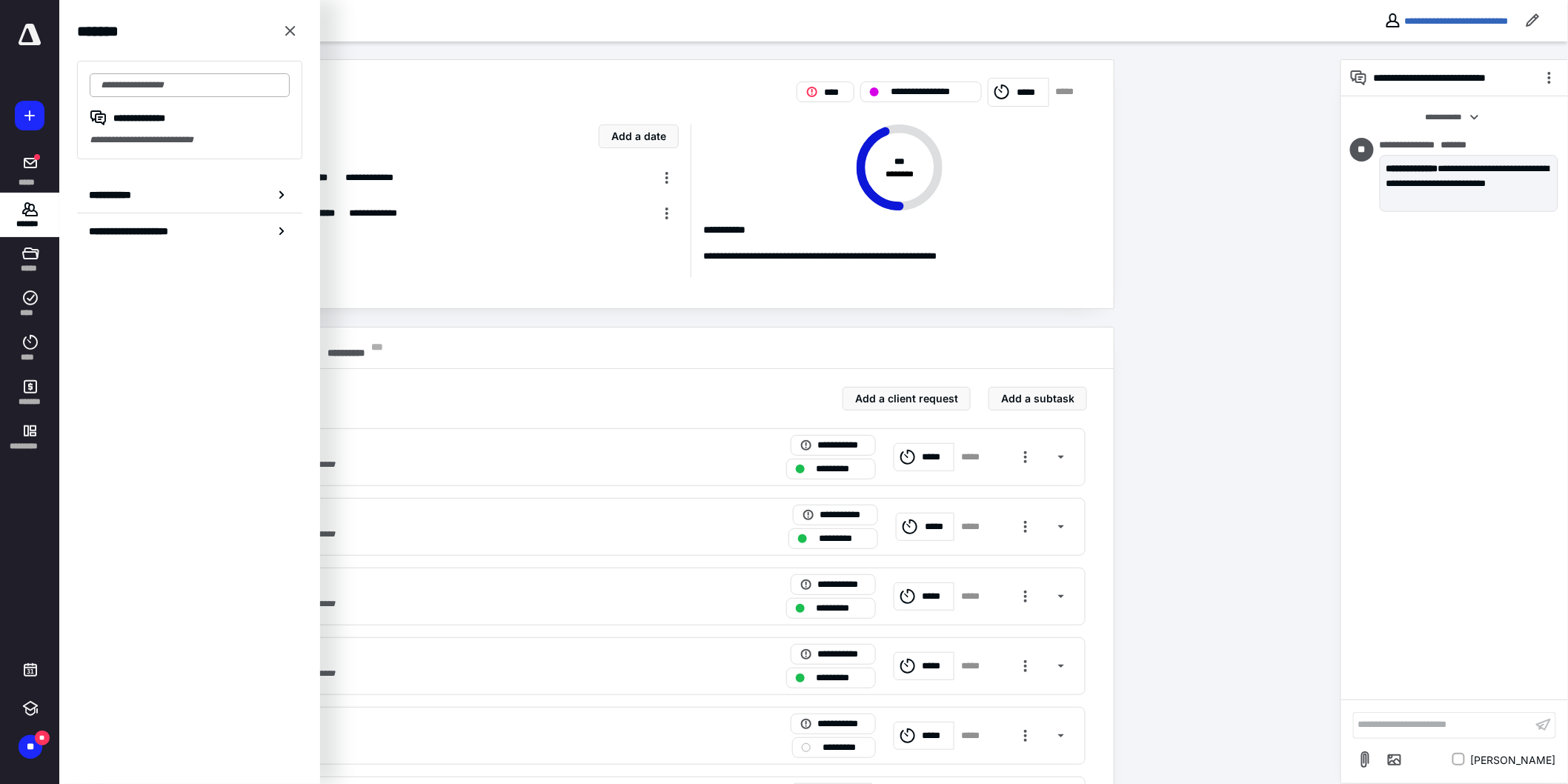 click at bounding box center [190, 85] 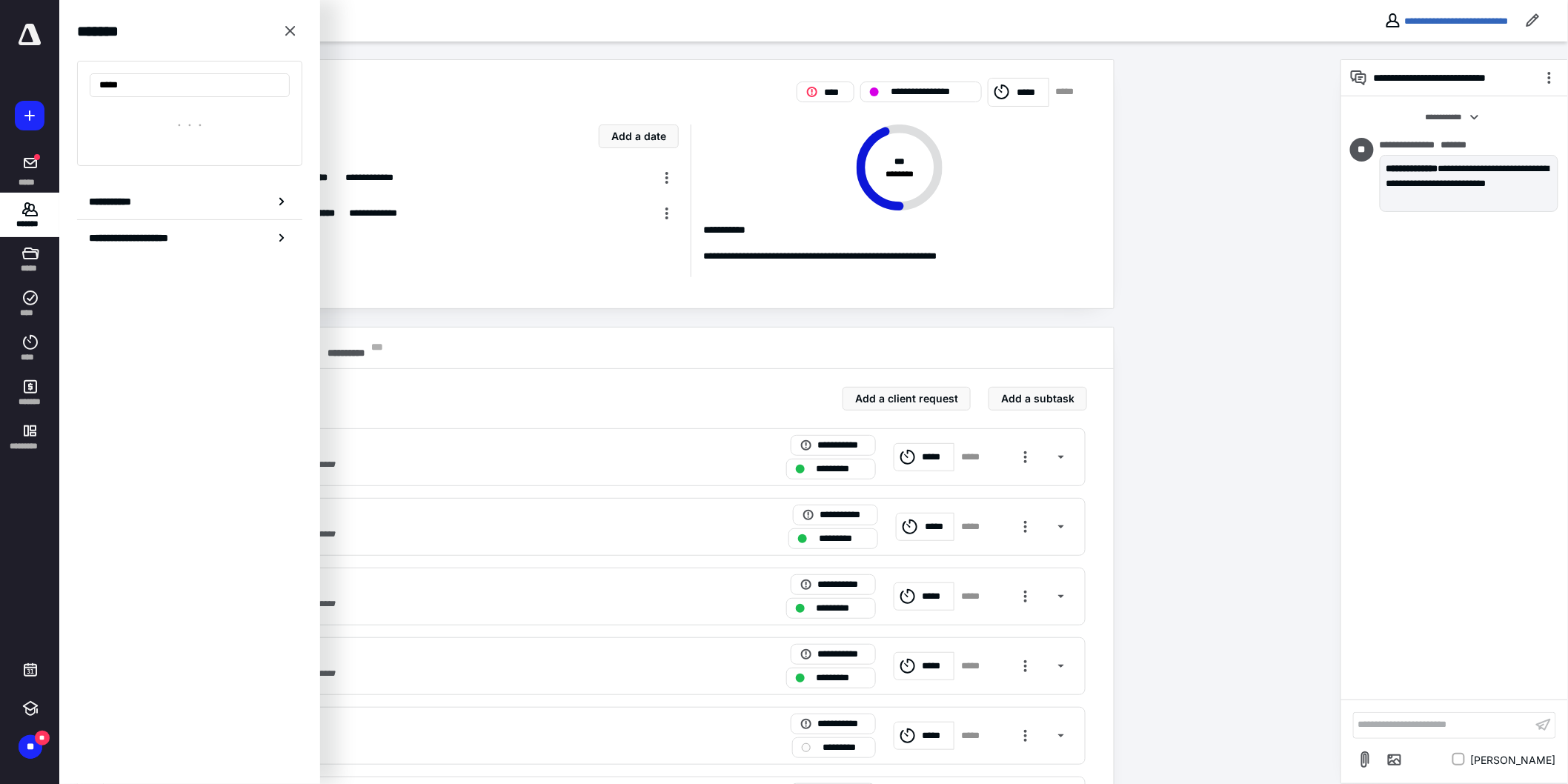 type on "******" 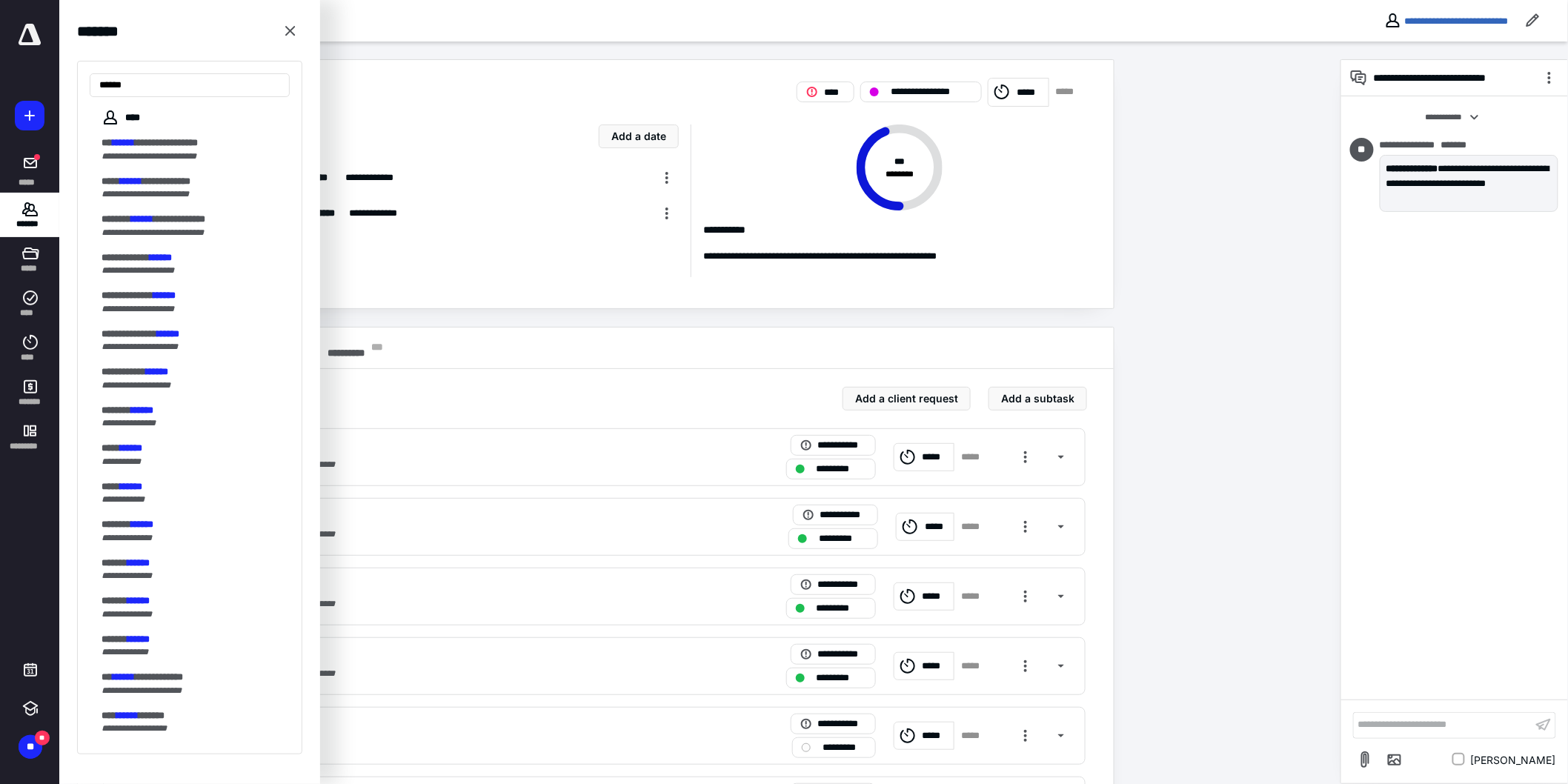 click on "**********" at bounding box center [166, 181] 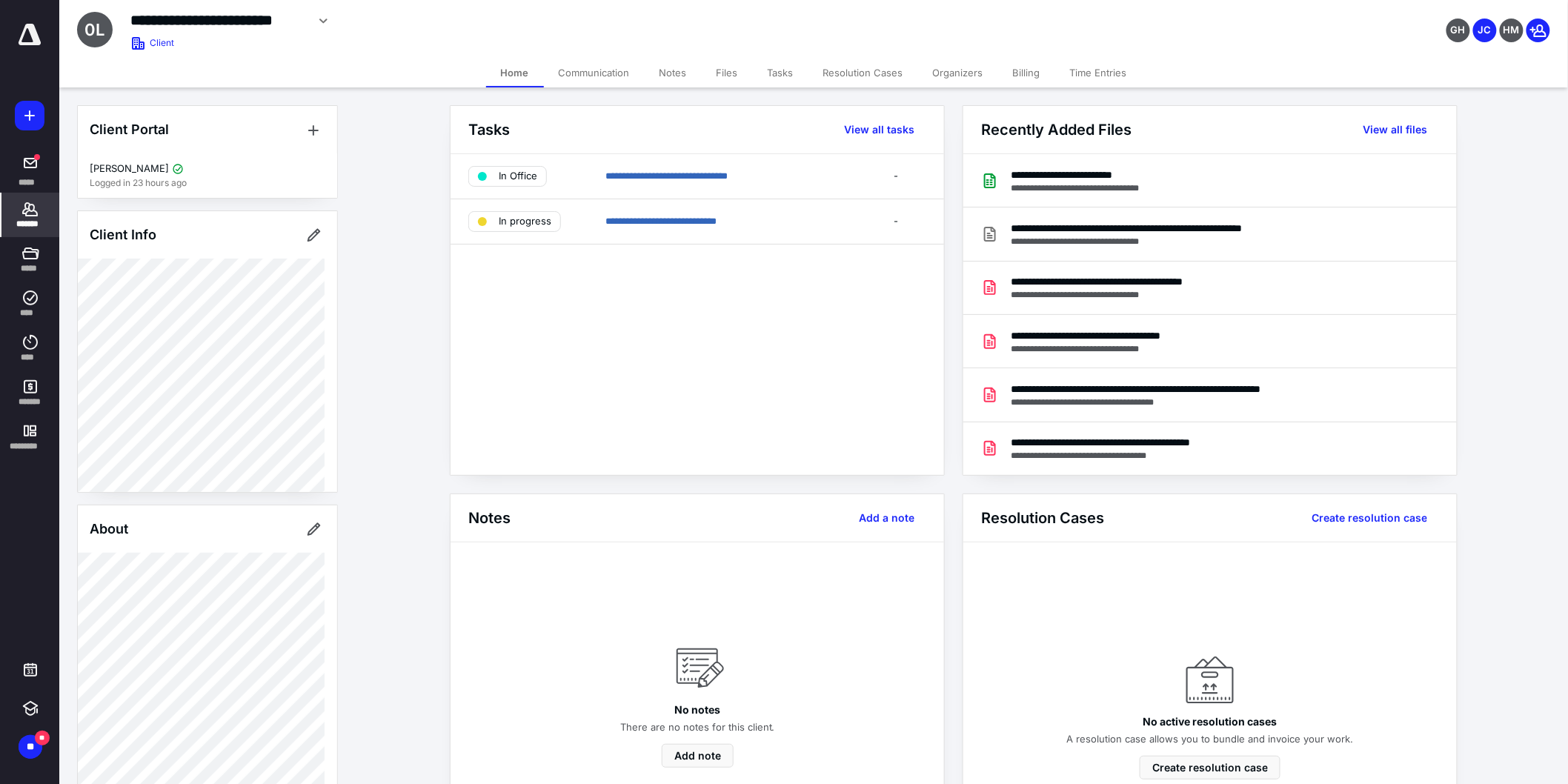 click 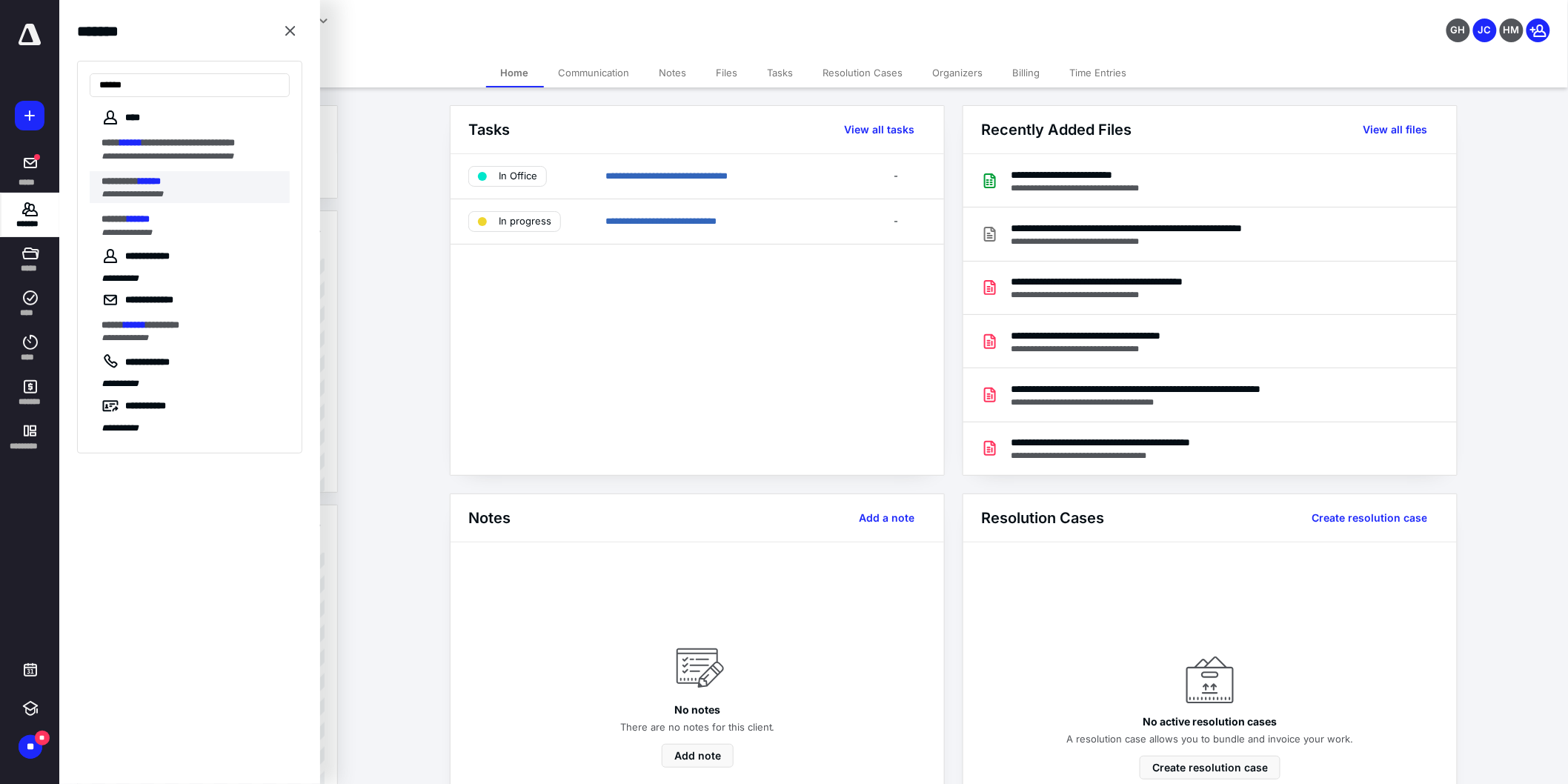 type on "******" 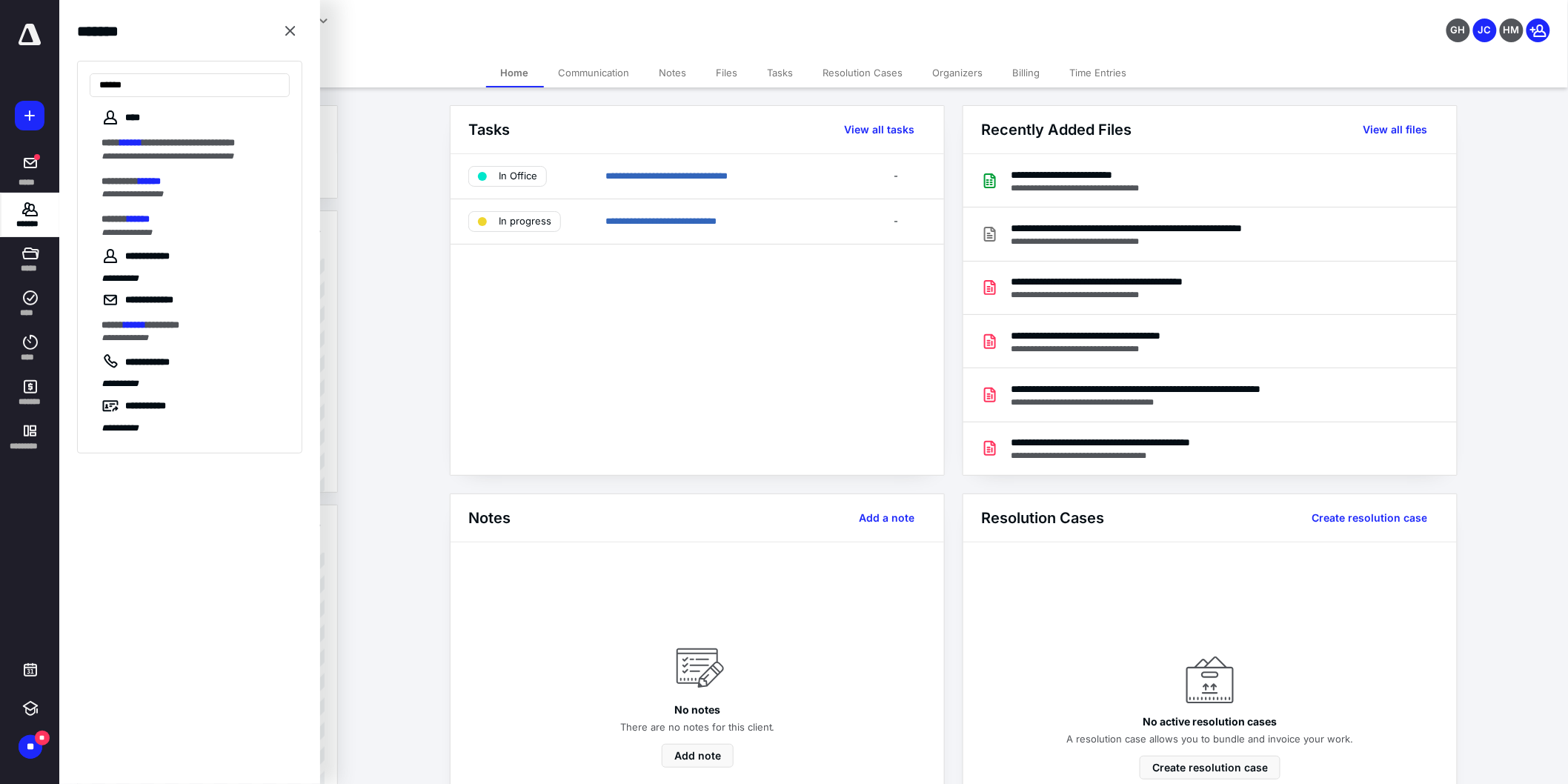 click on "******" at bounding box center [150, 181] 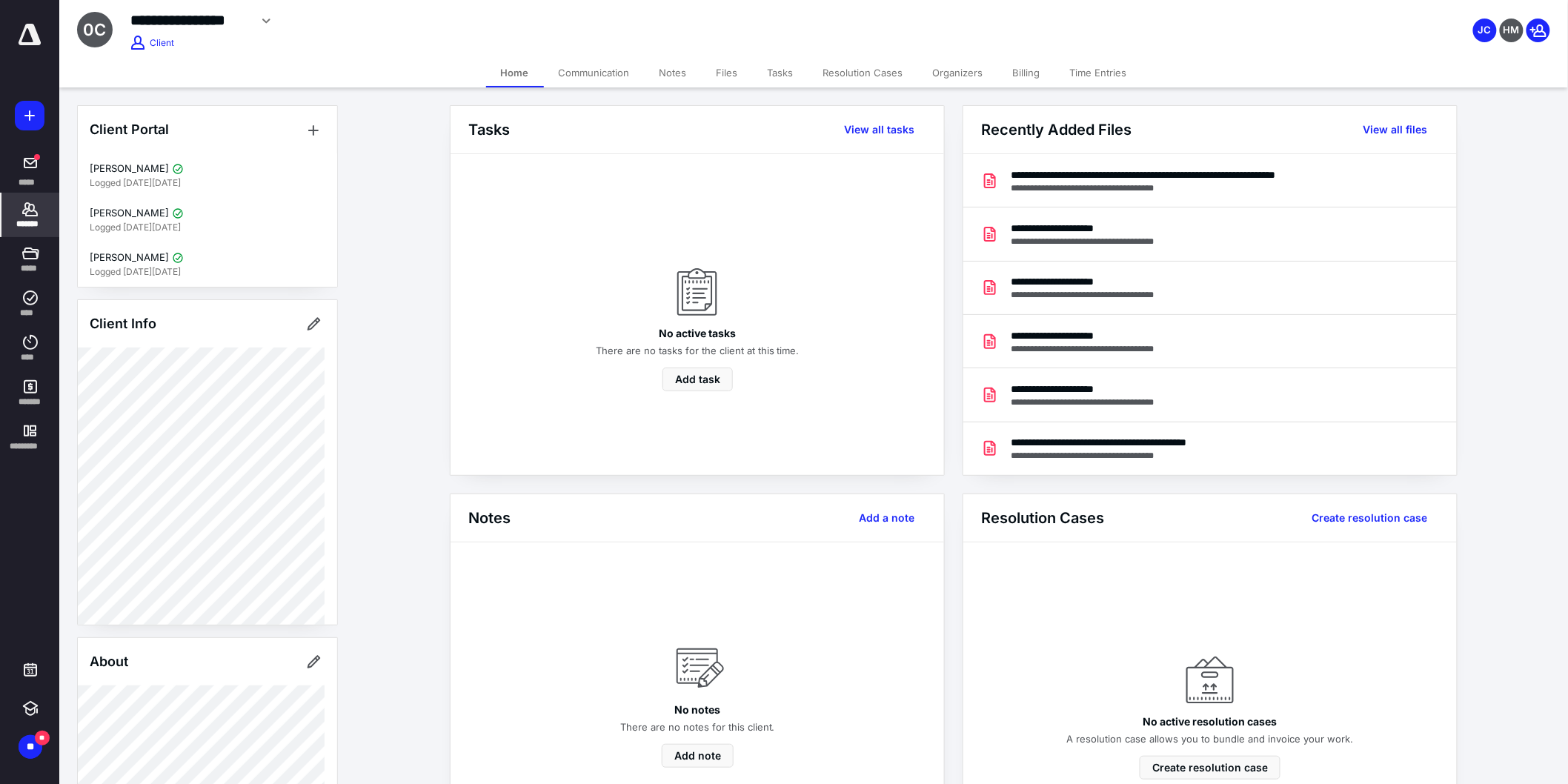 click on "Billing" at bounding box center [1026, 73] 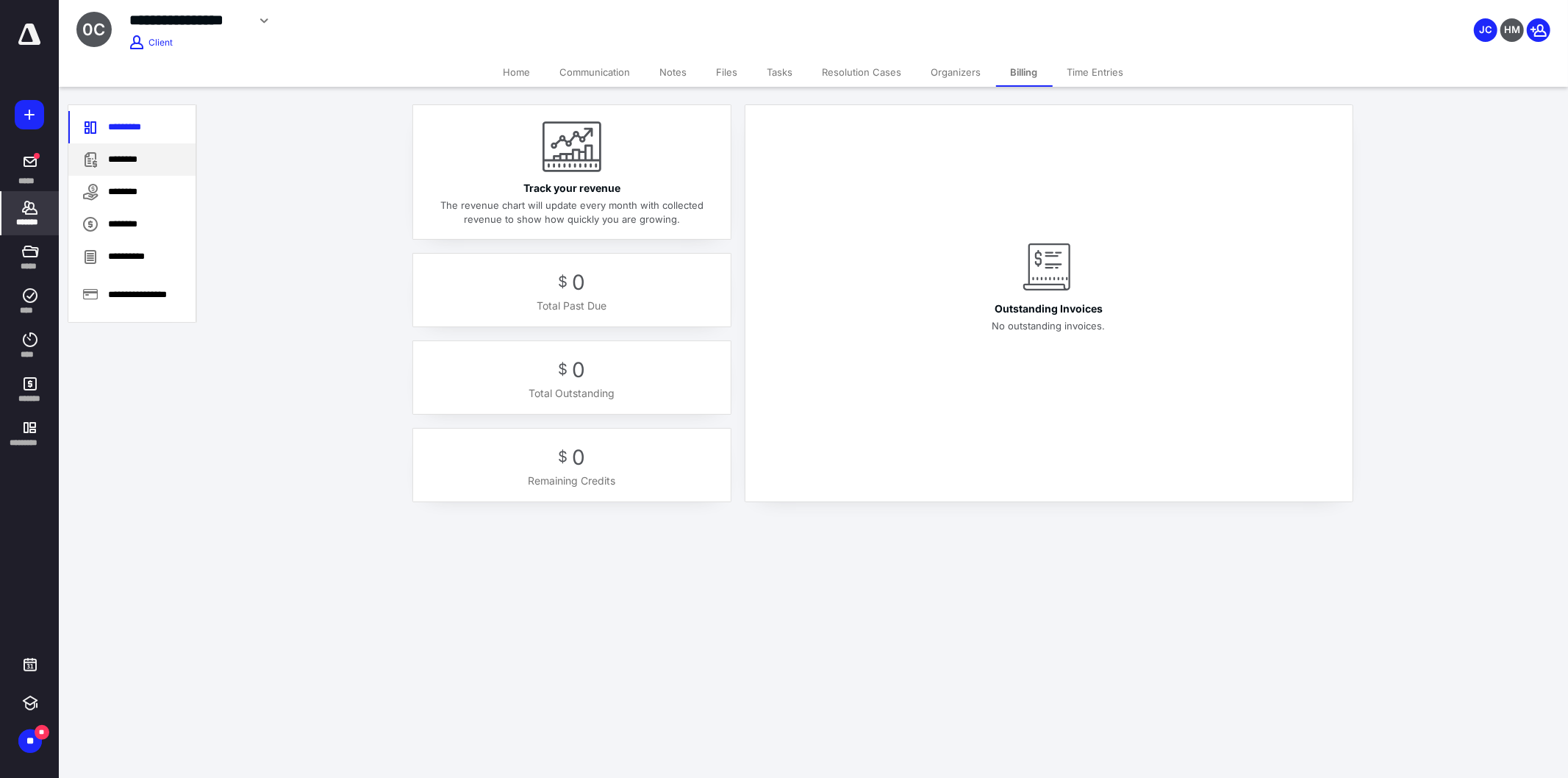 click on "********" at bounding box center (132, 160) 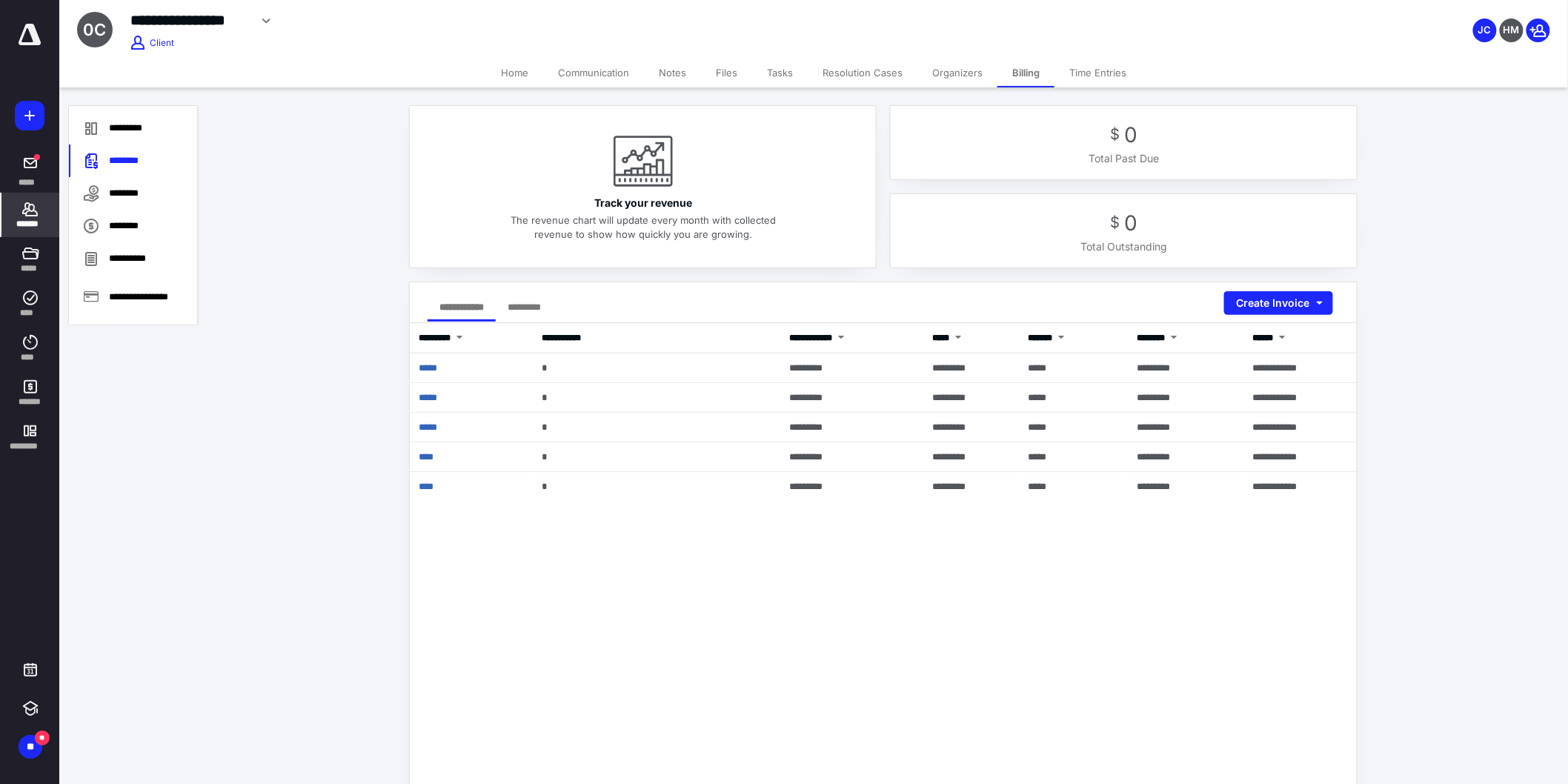 click on "Tasks" at bounding box center [780, 73] 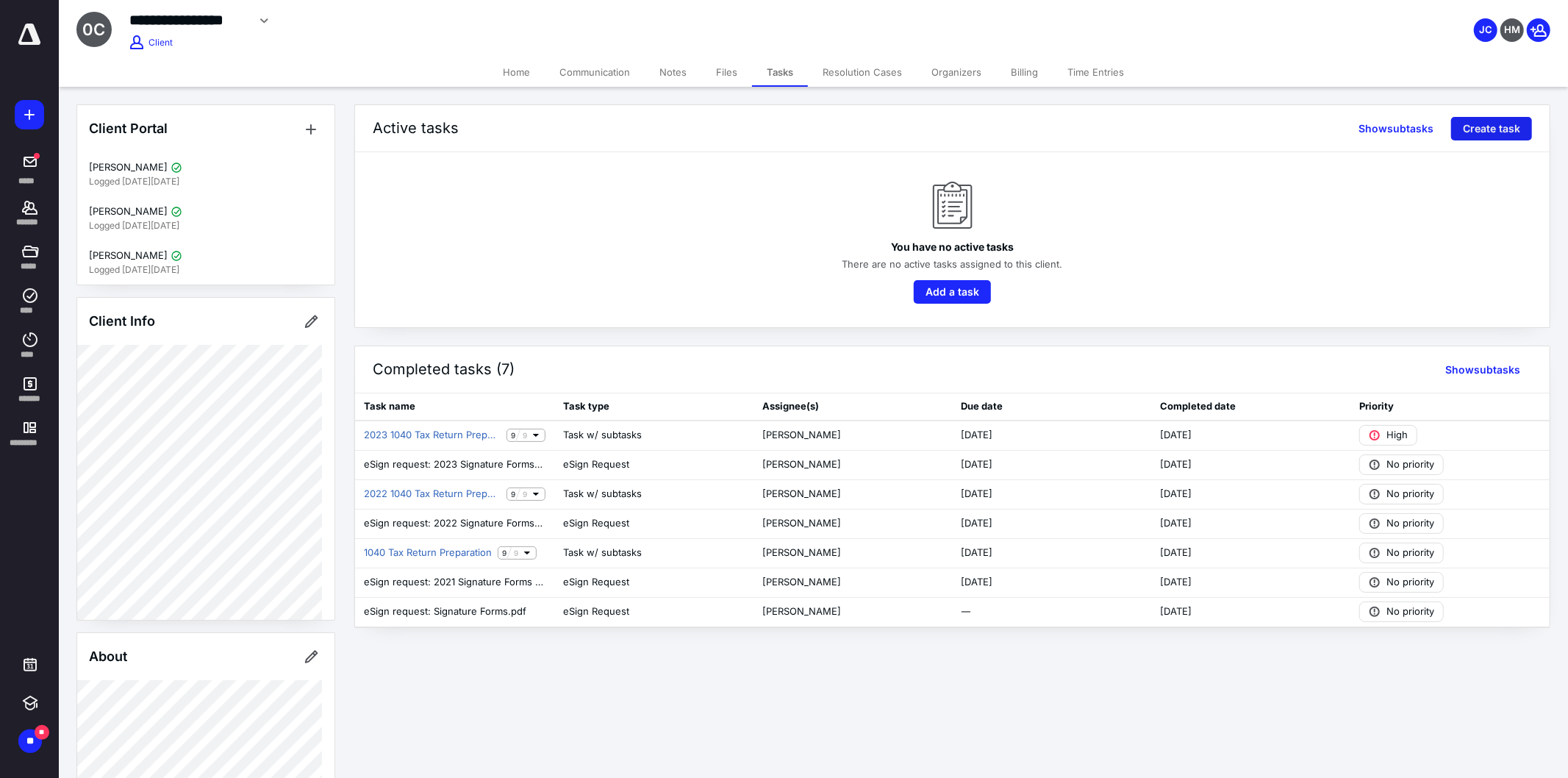 click on "Create task" at bounding box center (1492, 129) 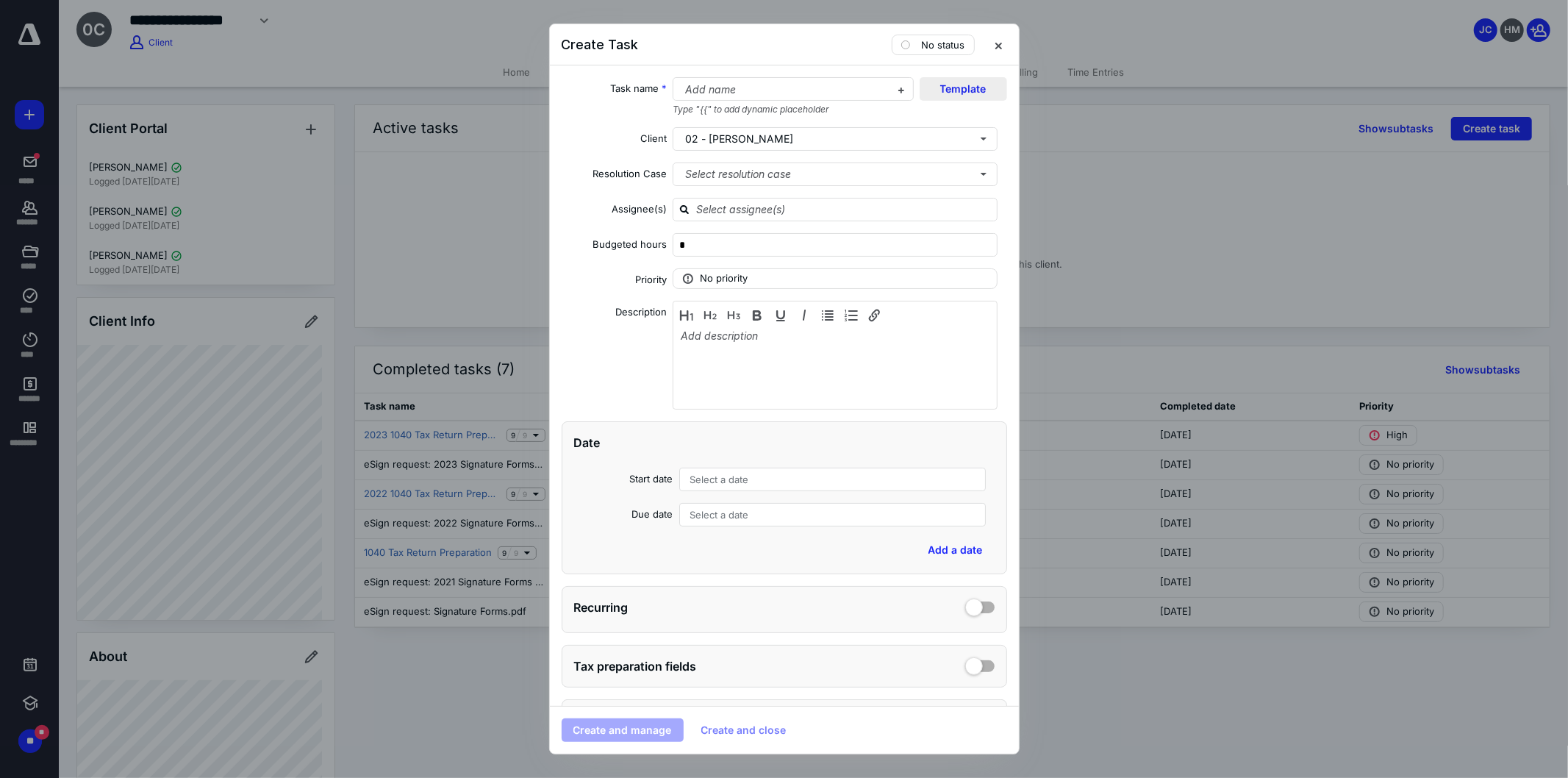 click on "Template" at bounding box center [963, 89] 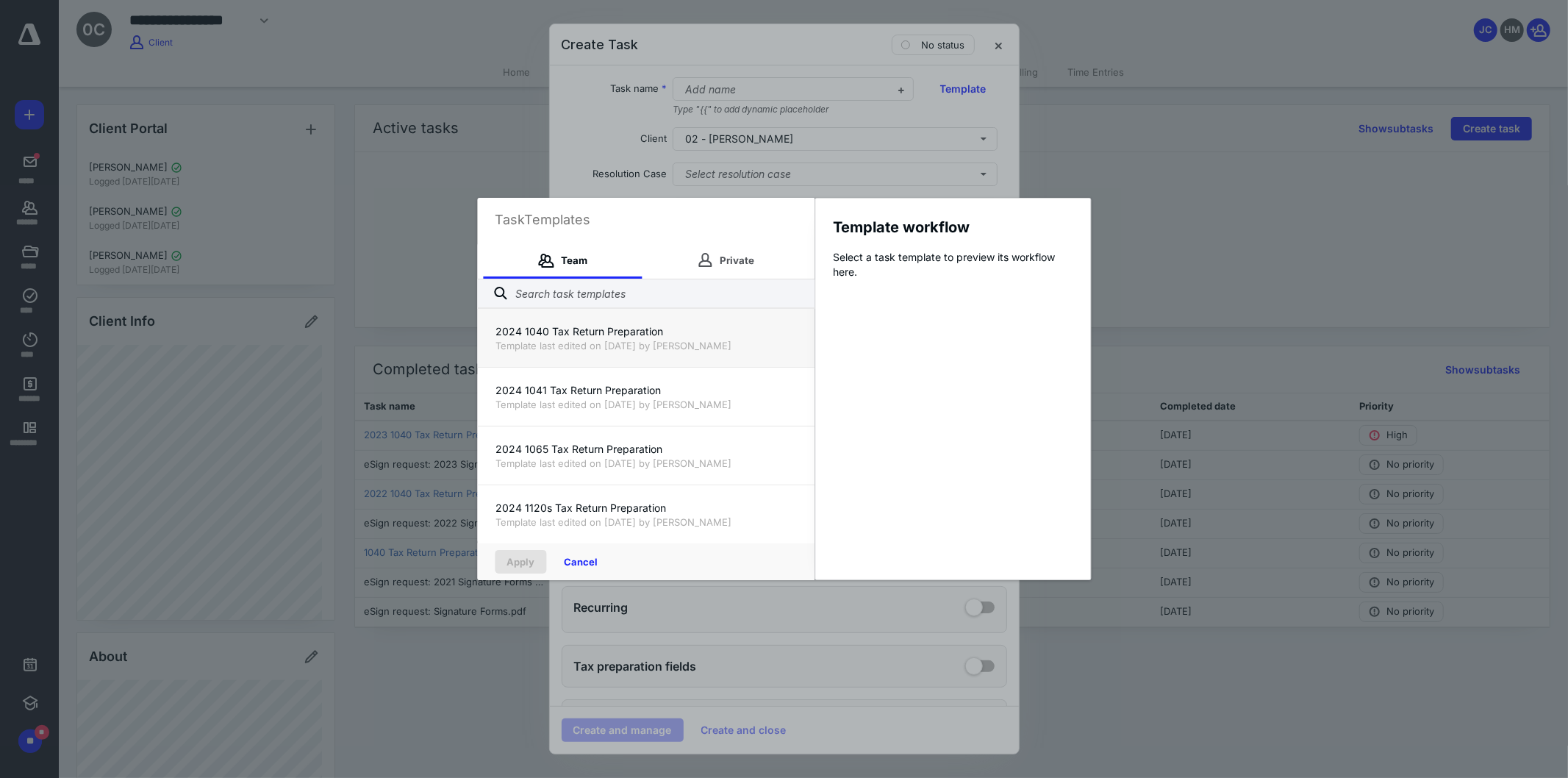 click on "2024 1040 Tax Return Preparation" at bounding box center (645, 332) 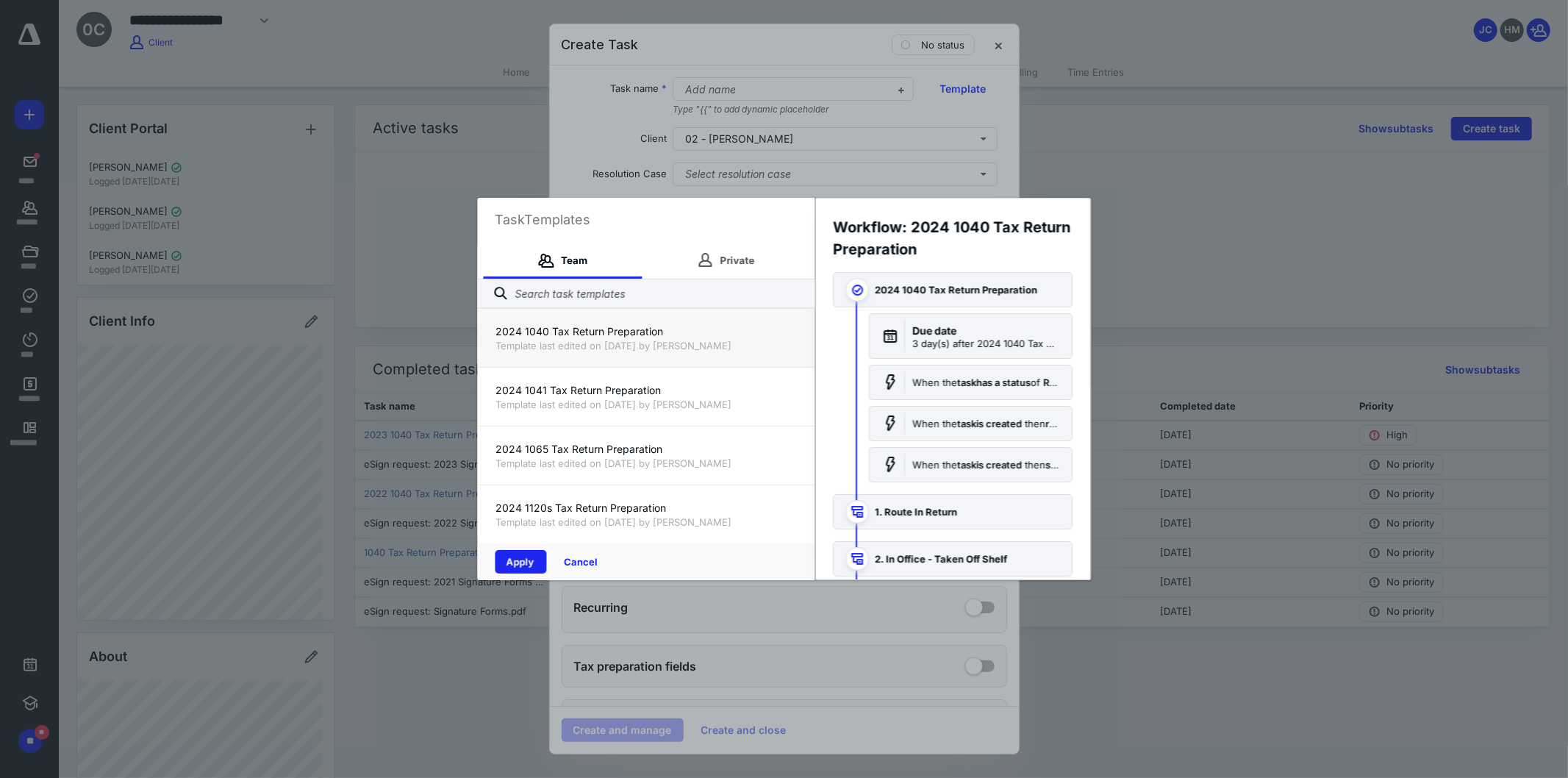 click on "Apply" at bounding box center [520, 562] 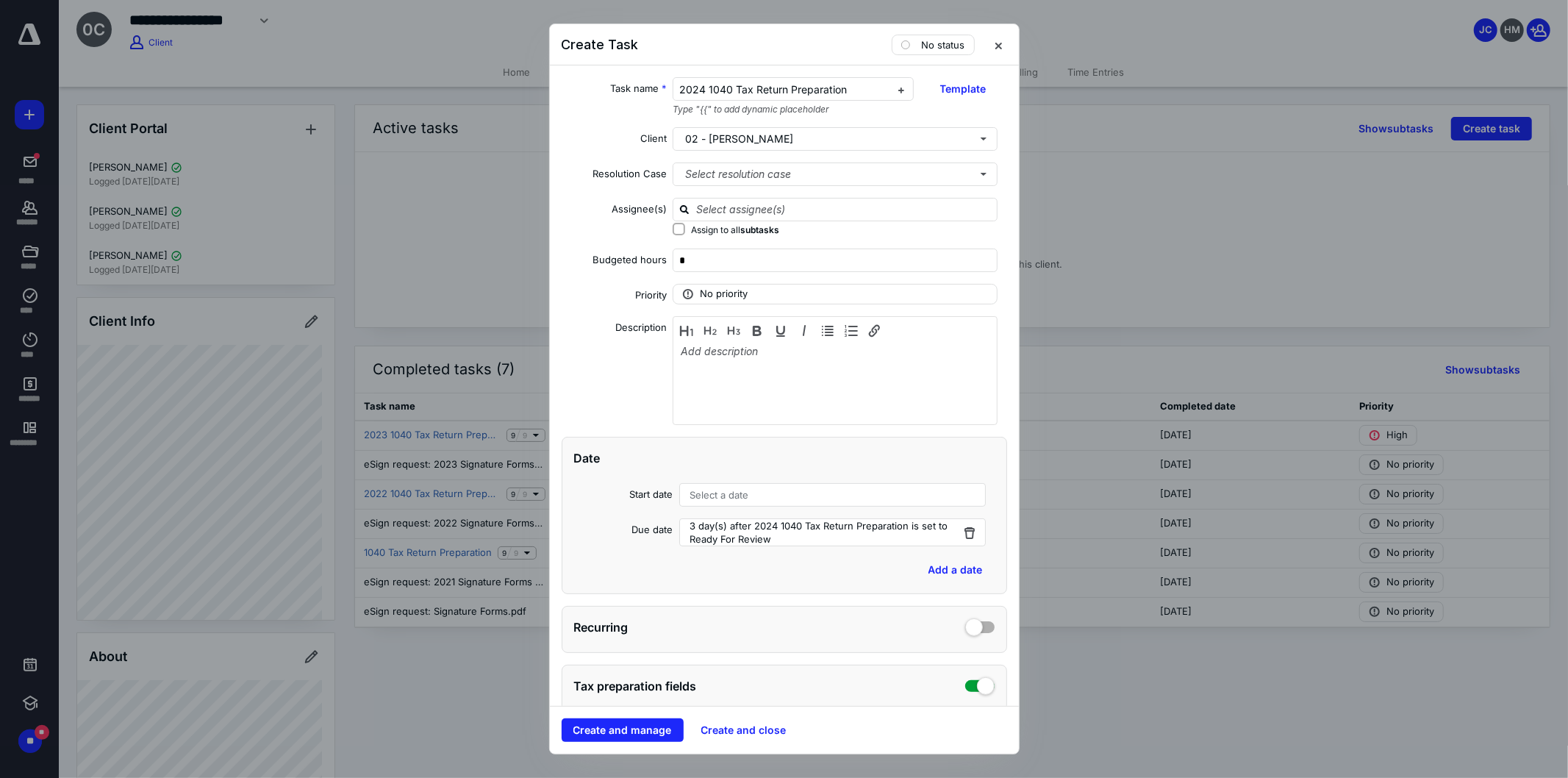 checkbox on "true" 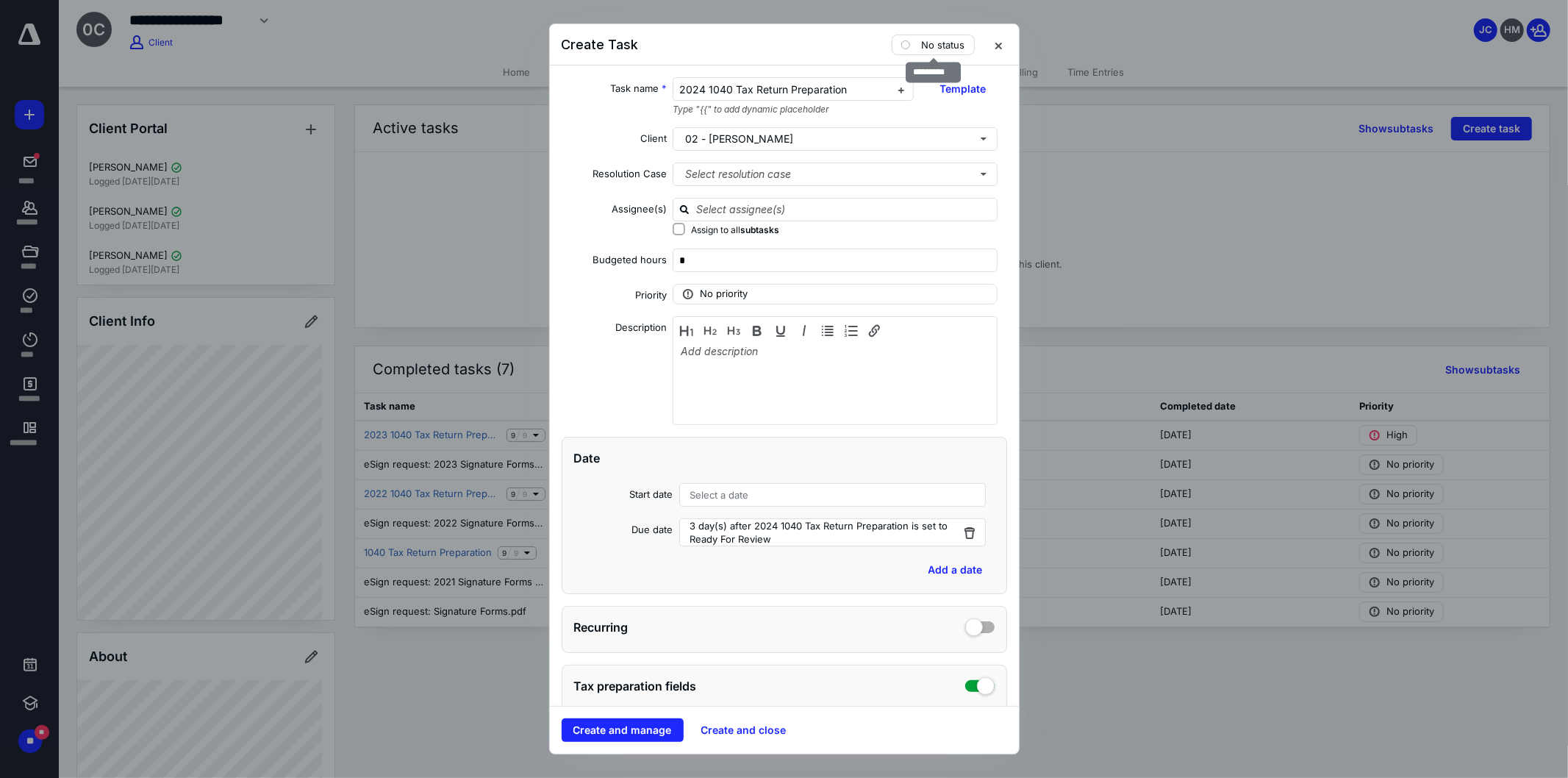 click on "No status" at bounding box center (943, 45) 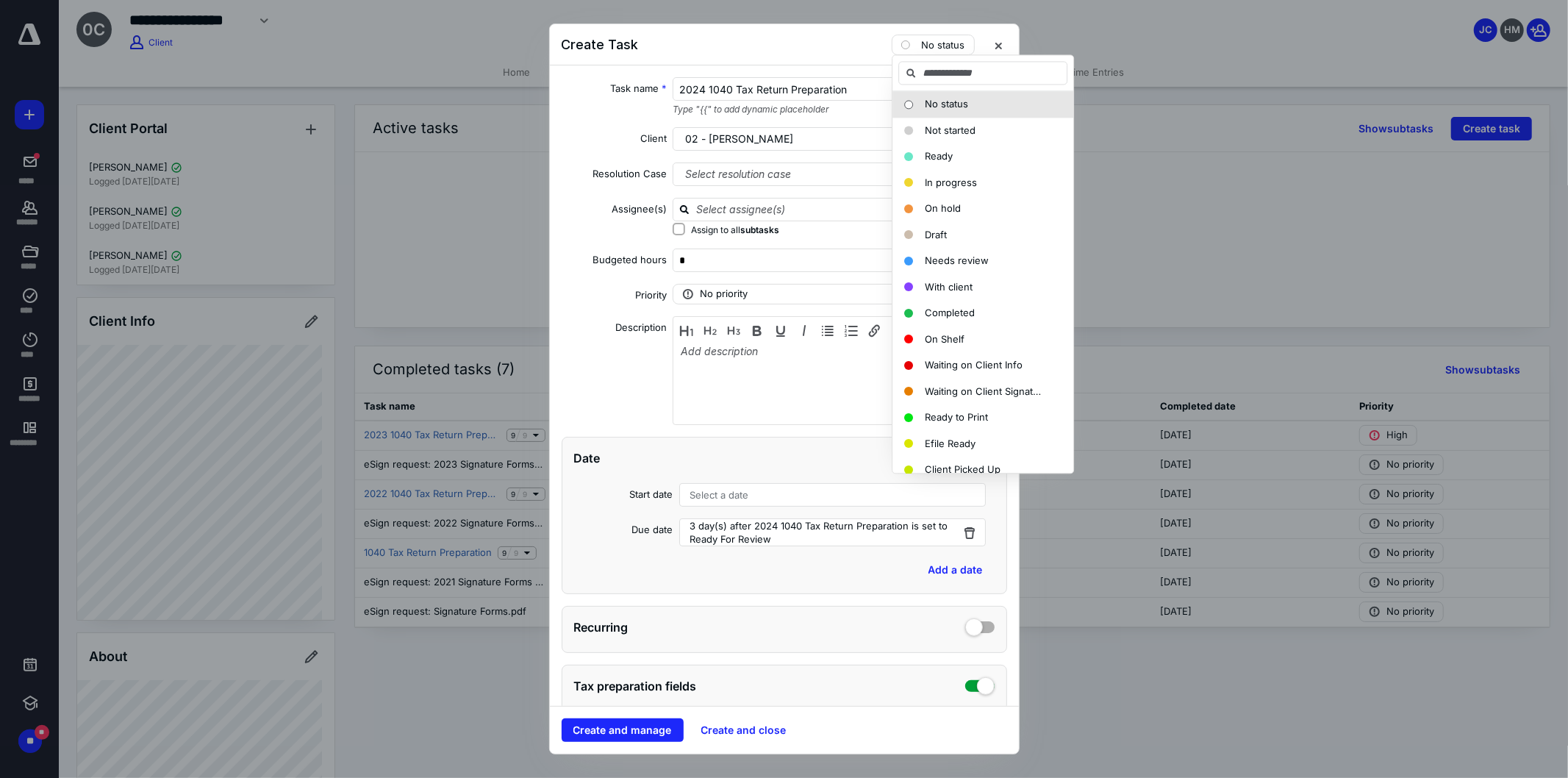 scroll, scrollTop: 296, scrollLeft: 0, axis: vertical 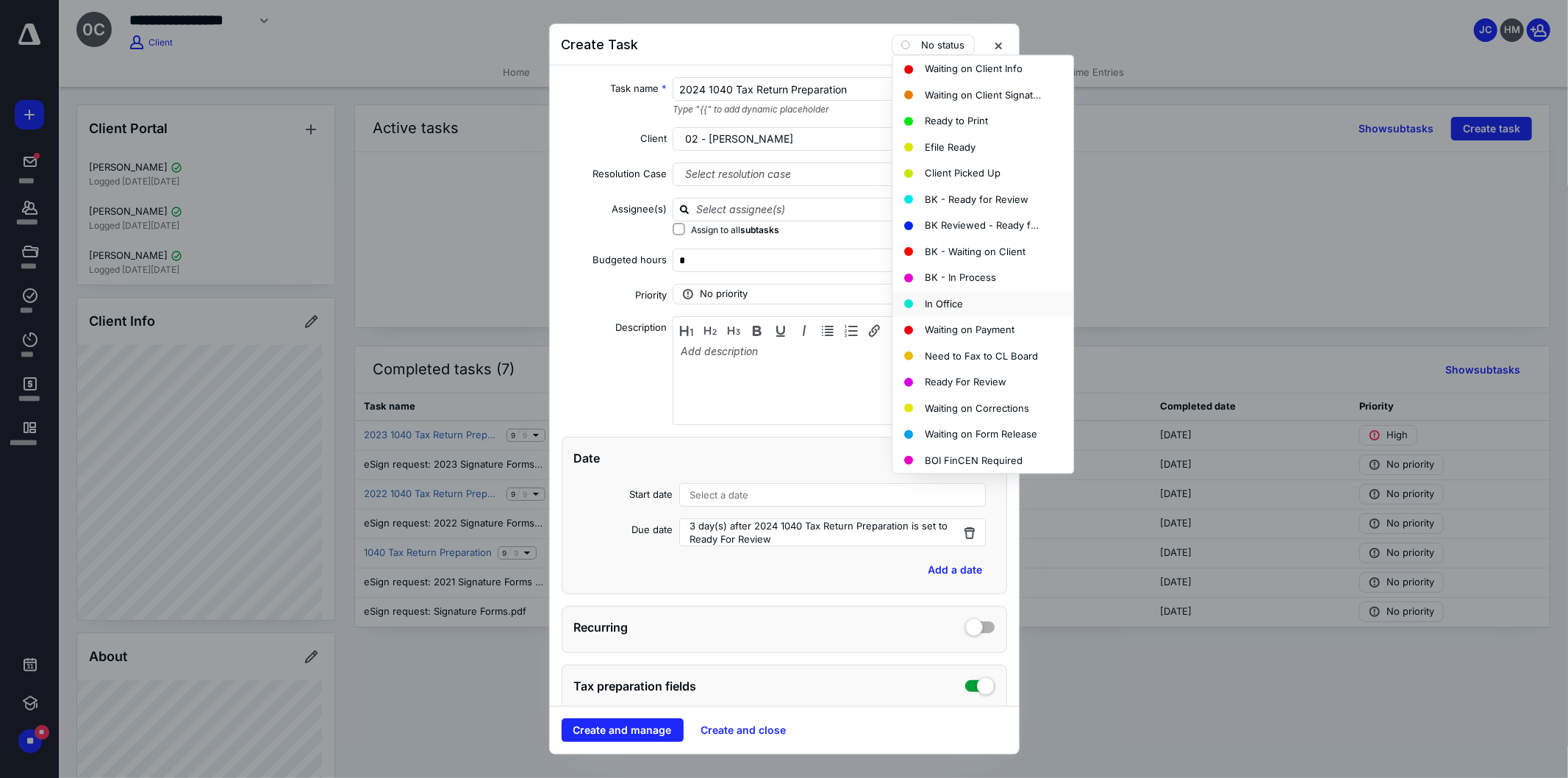 click on "In Office" at bounding box center (944, 304) 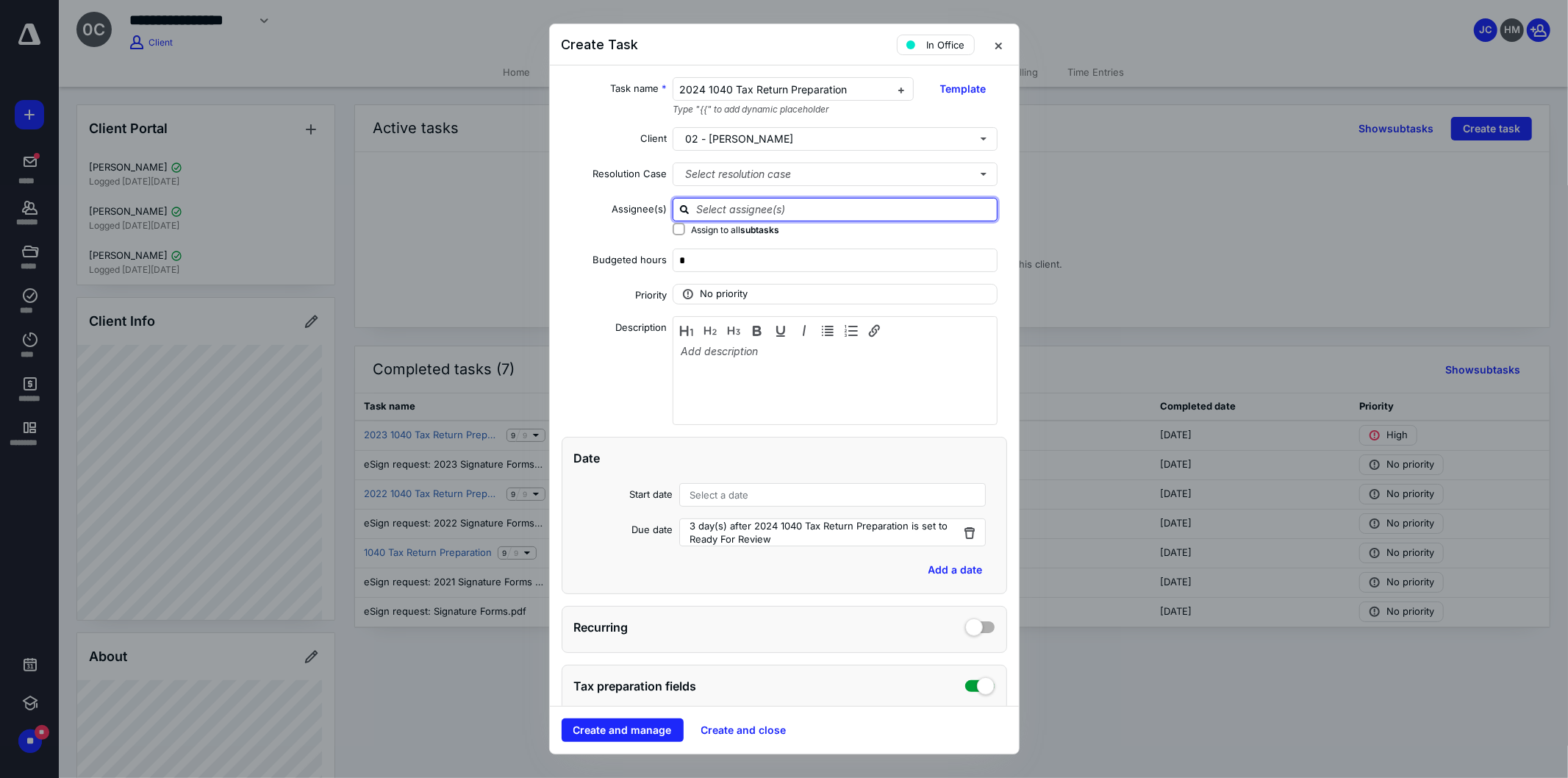 click at bounding box center (844, 209) 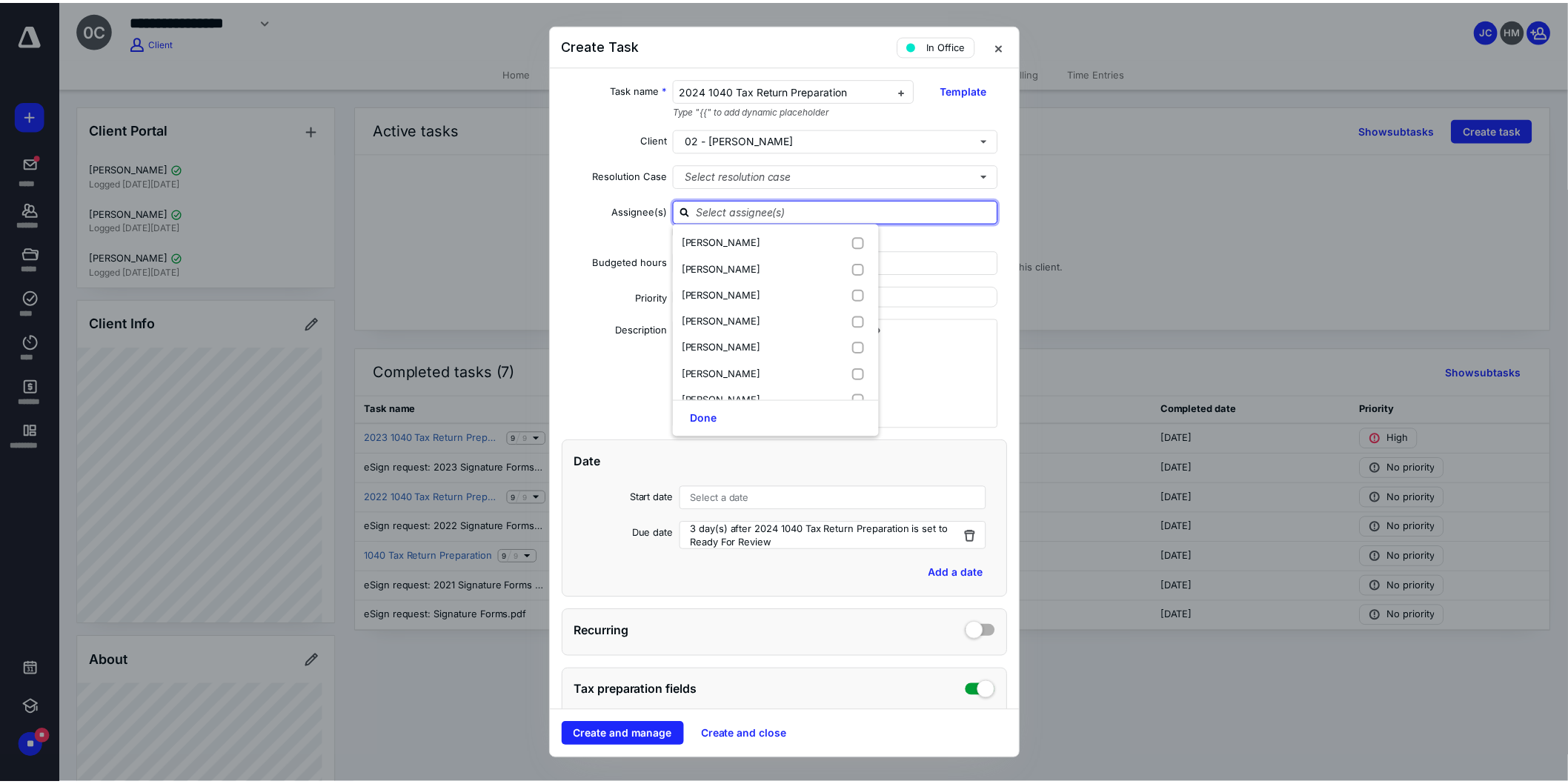 scroll, scrollTop: 154, scrollLeft: 0, axis: vertical 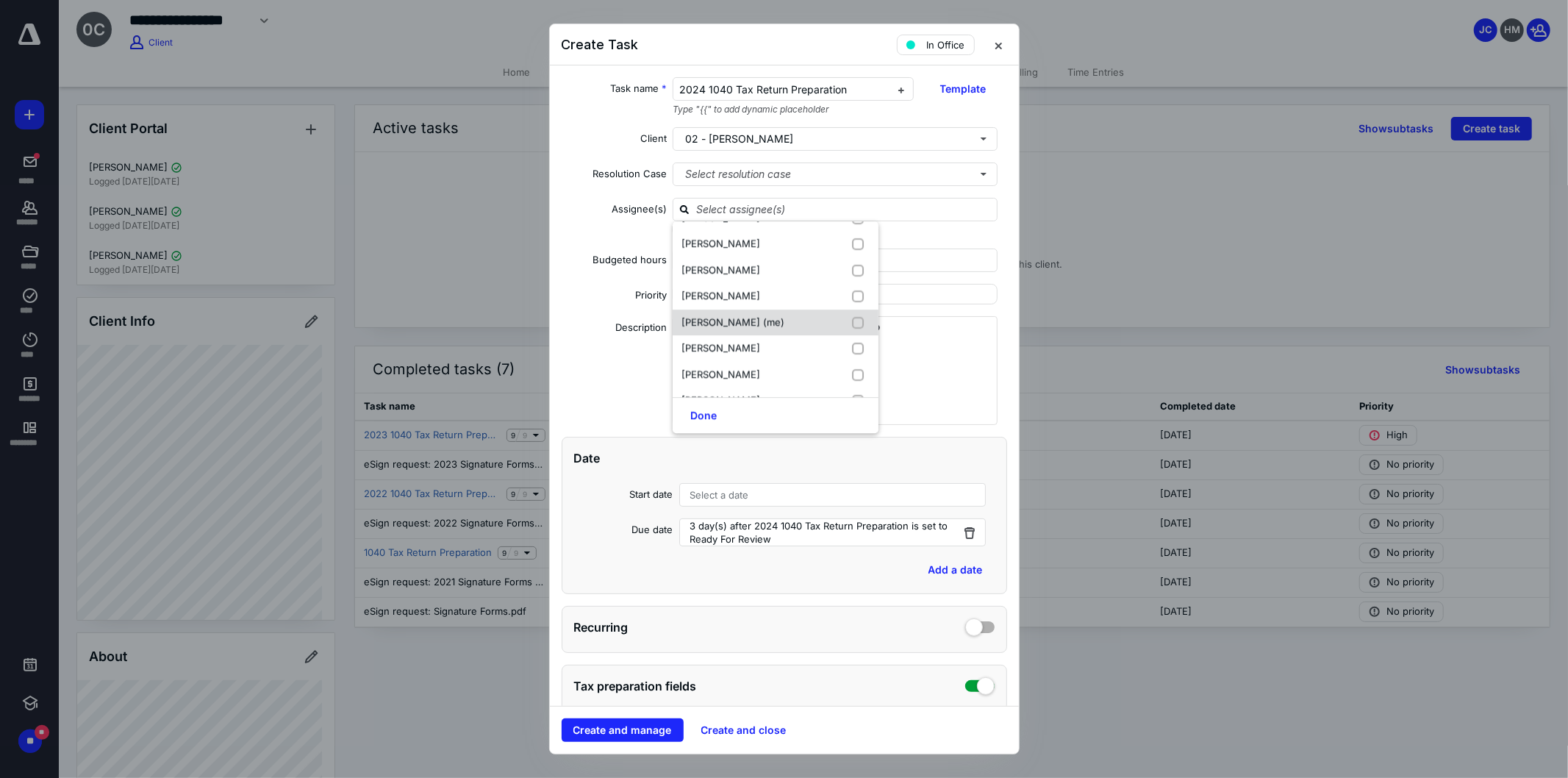 click at bounding box center (861, 323) 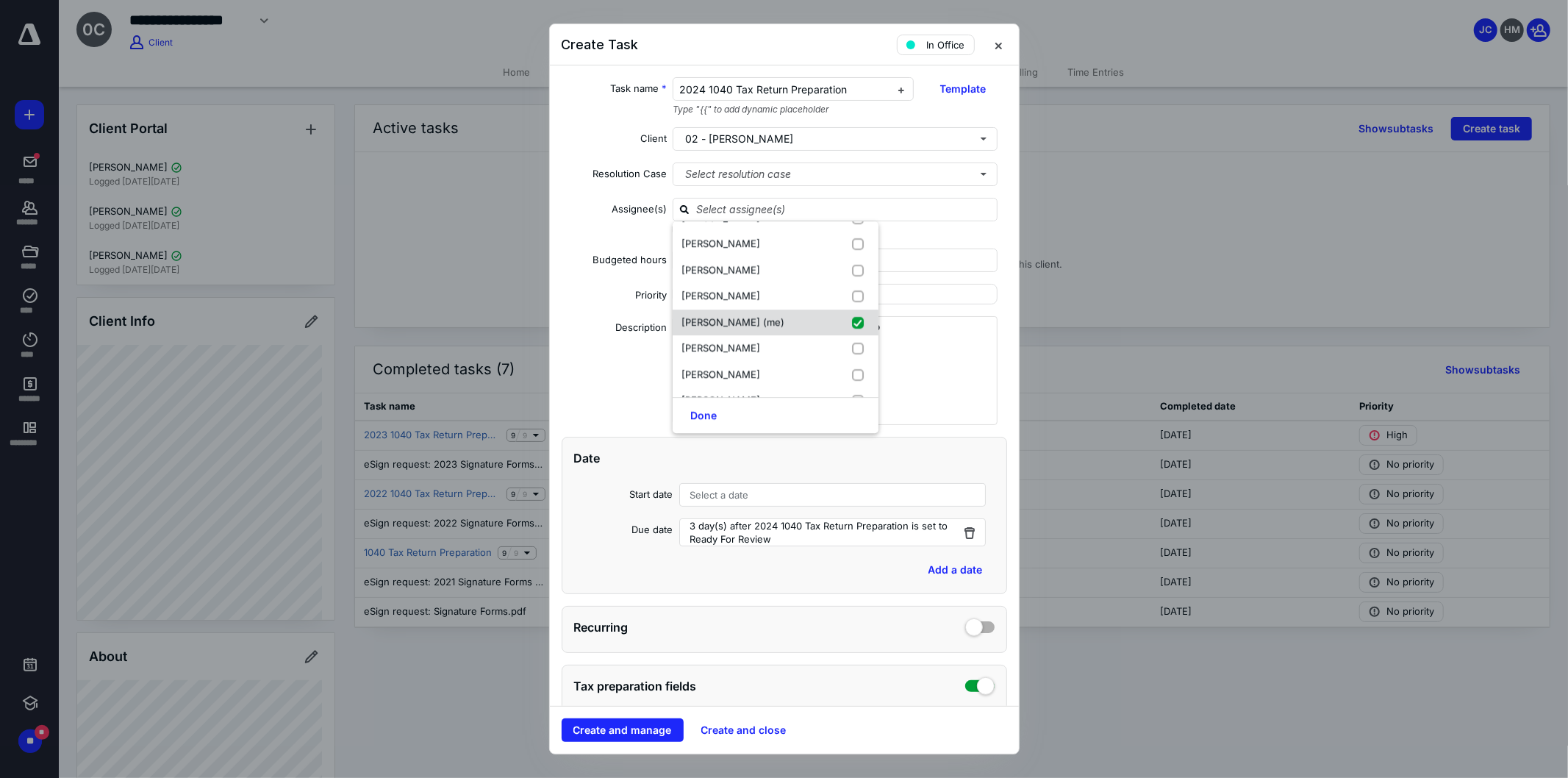 checkbox on "true" 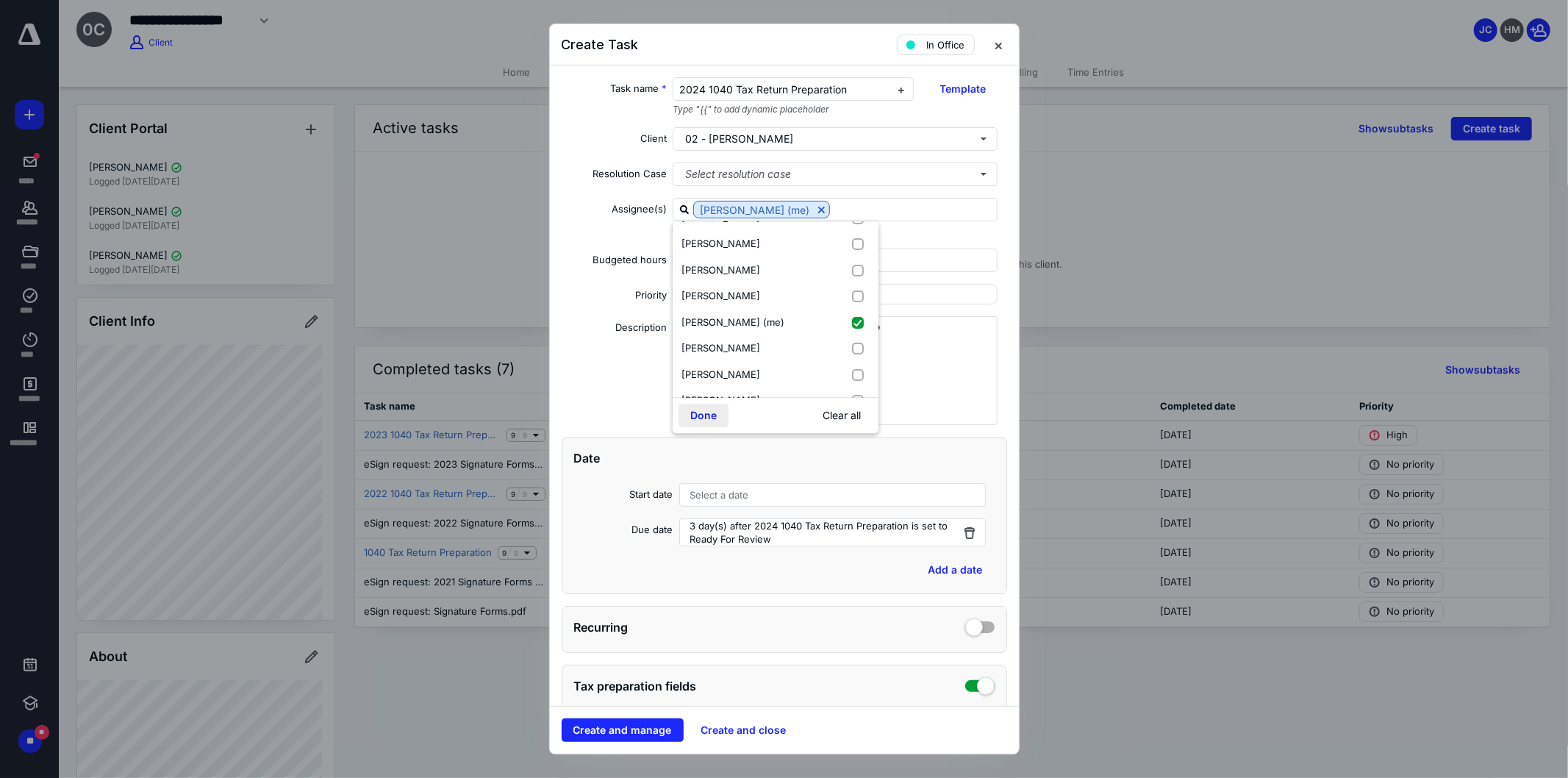 click on "Done" at bounding box center (704, 415) 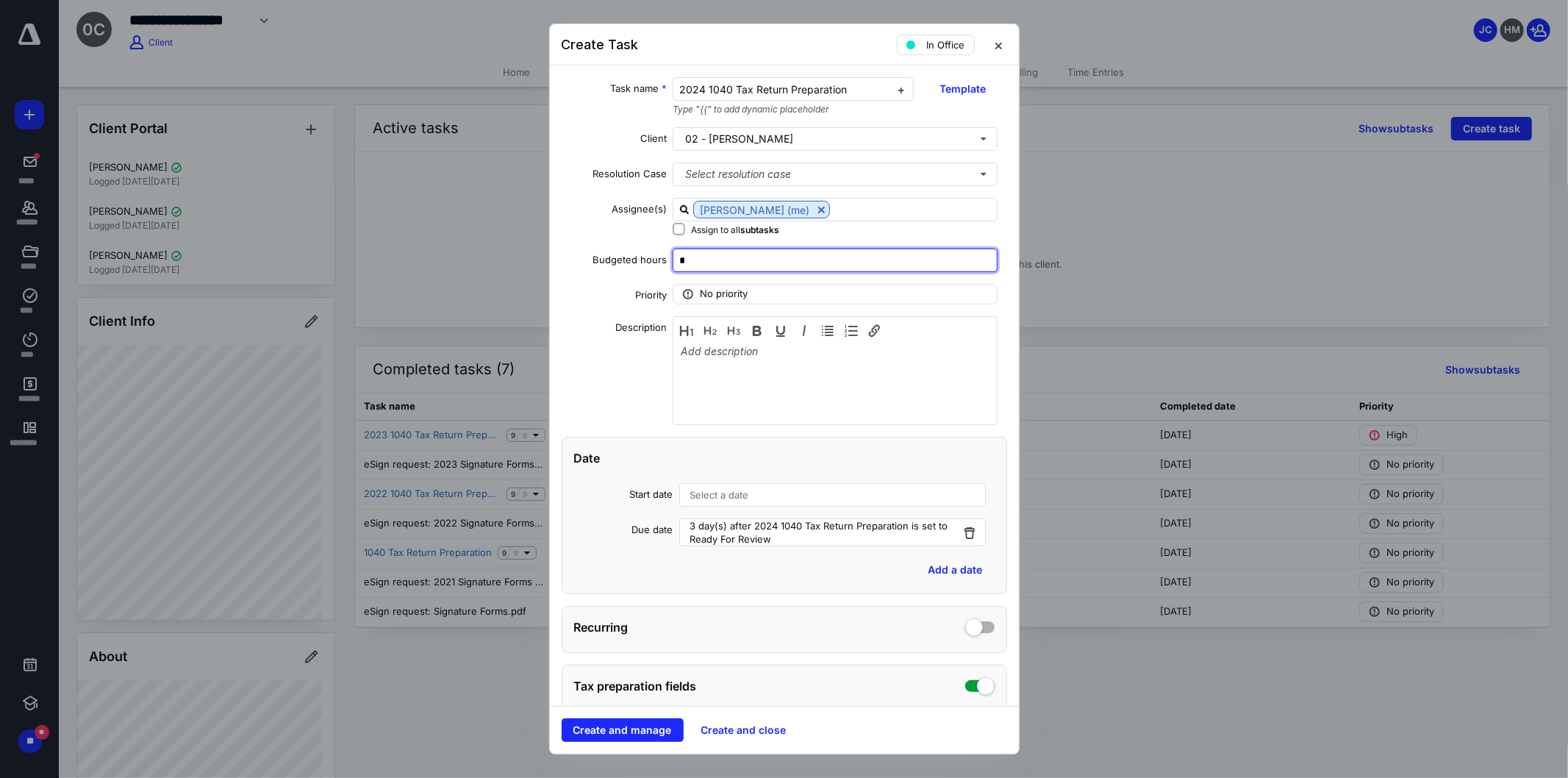 click on "*" at bounding box center (835, 260) 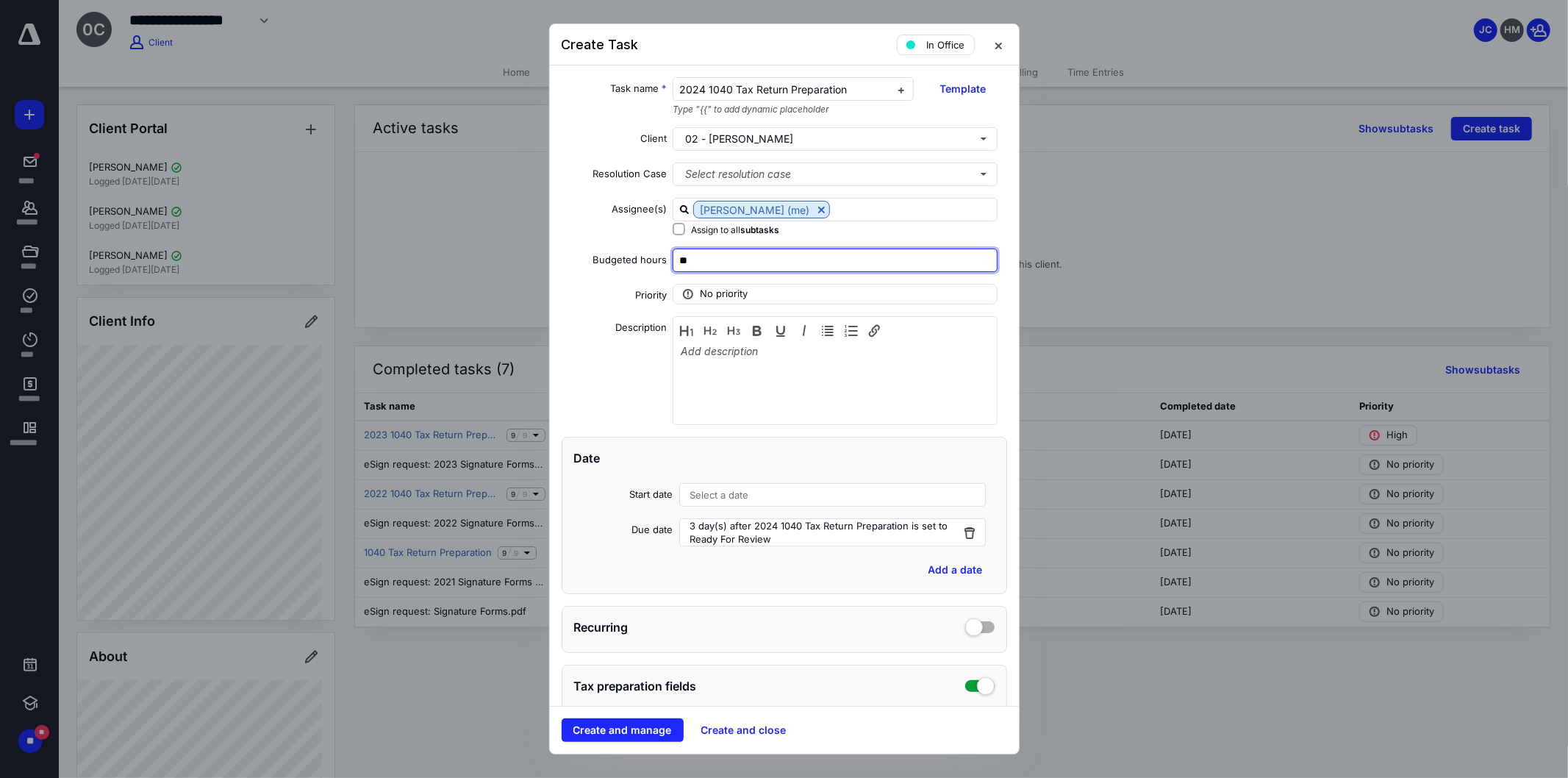 type on "**" 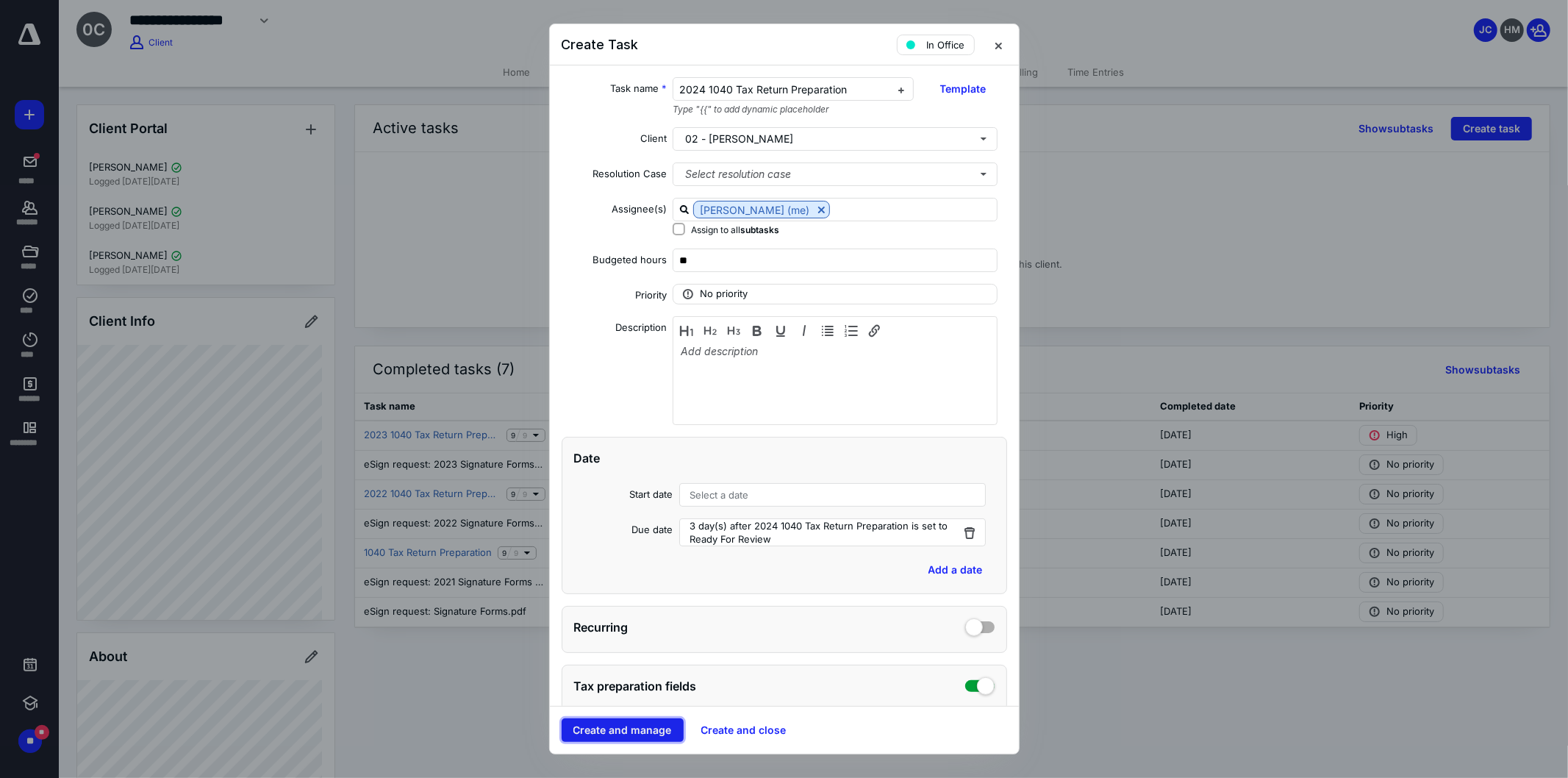 click on "Create and manage" at bounding box center [623, 730] 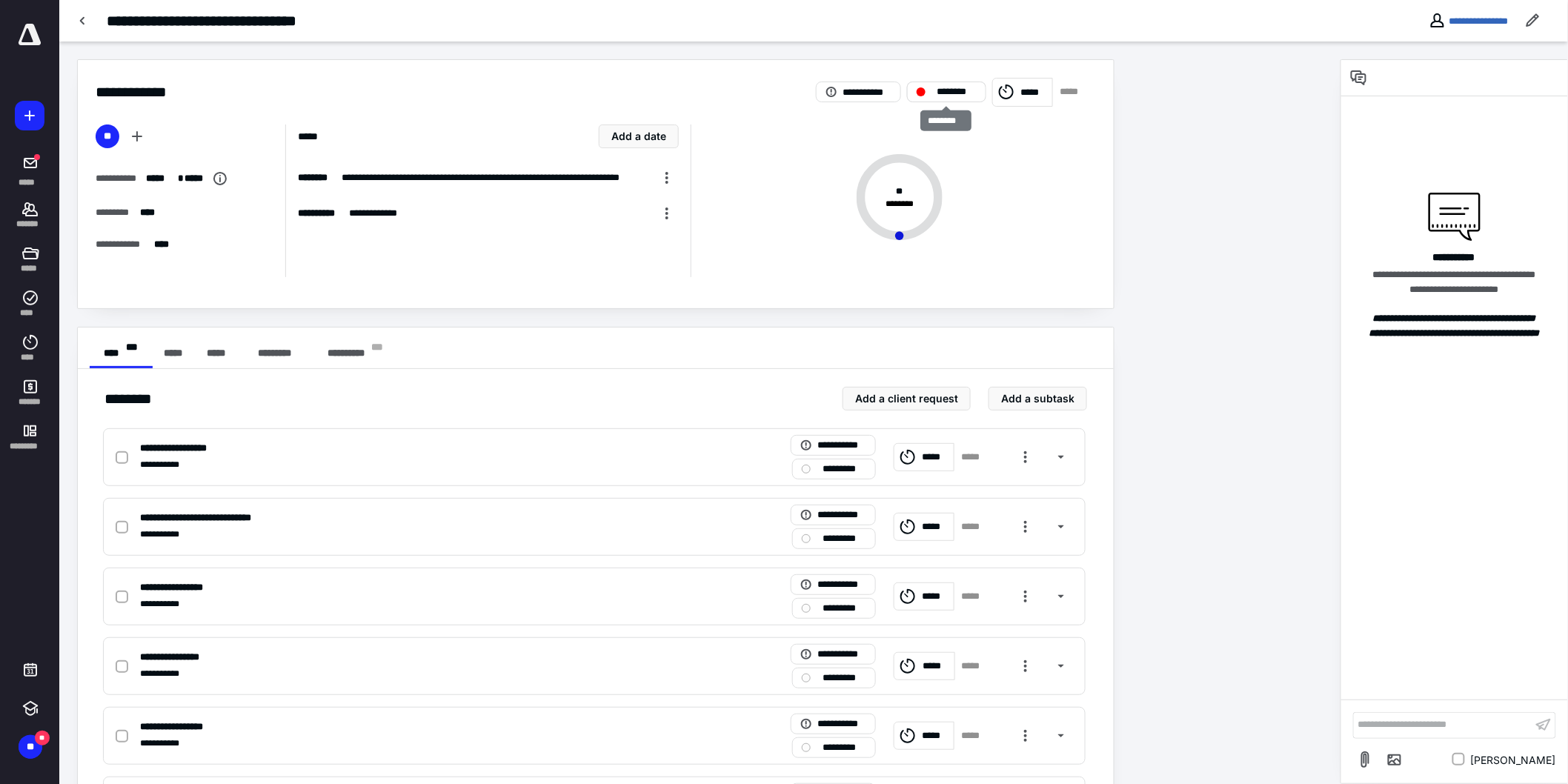 click on "********" at bounding box center [946, 92] 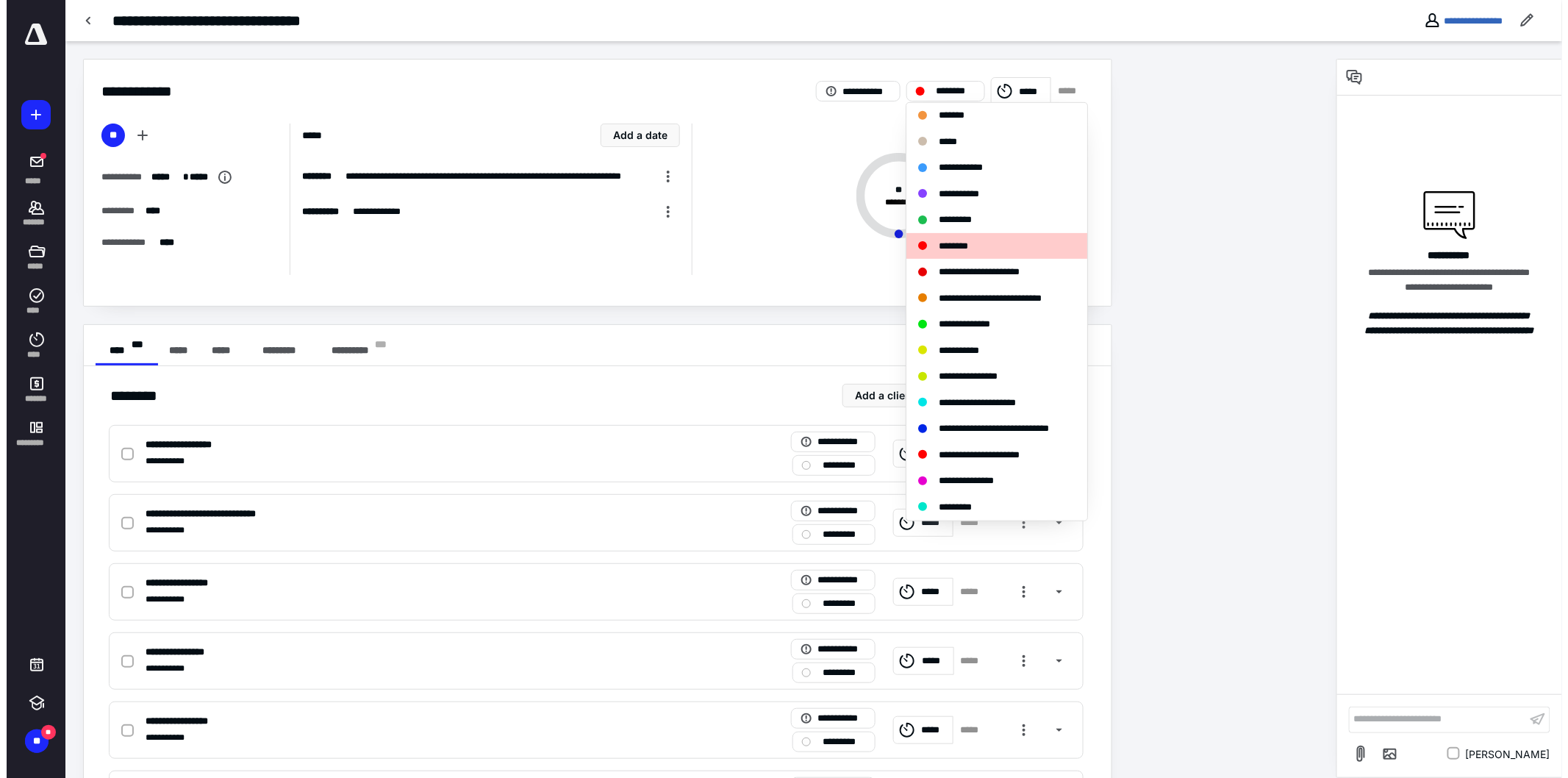scroll, scrollTop: 157, scrollLeft: 0, axis: vertical 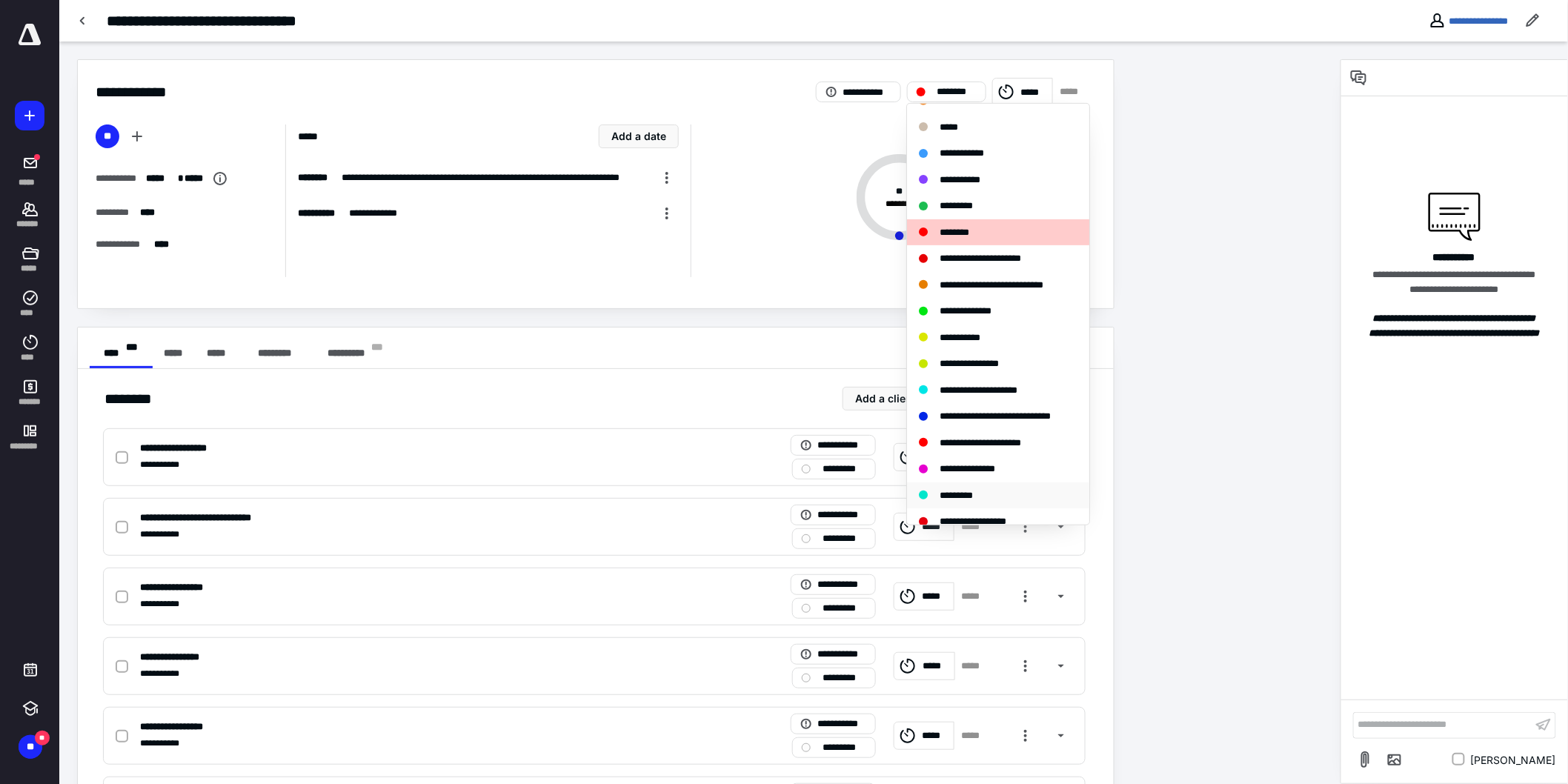 click on "*********" at bounding box center (956, 494) 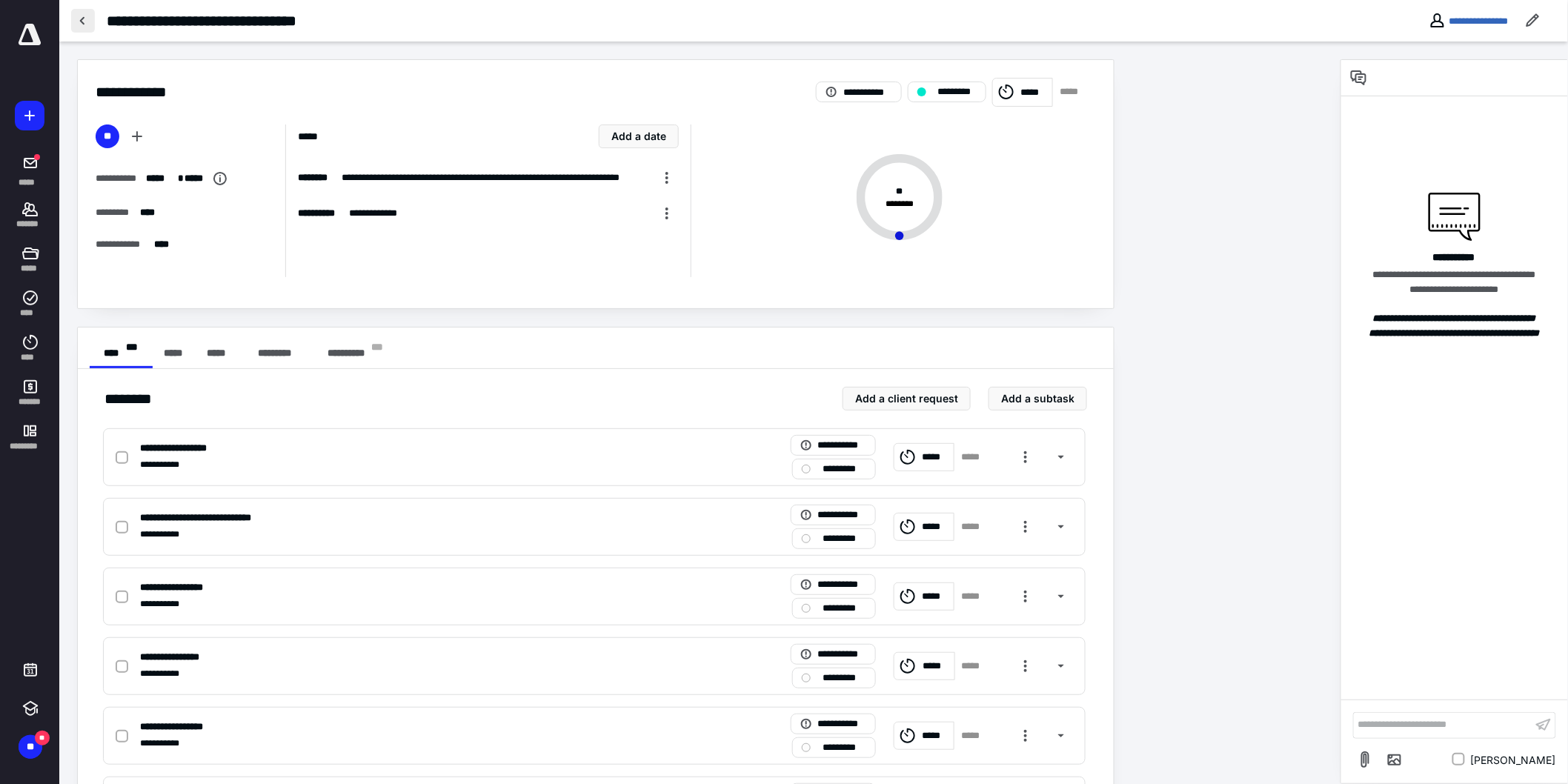 click at bounding box center (83, 21) 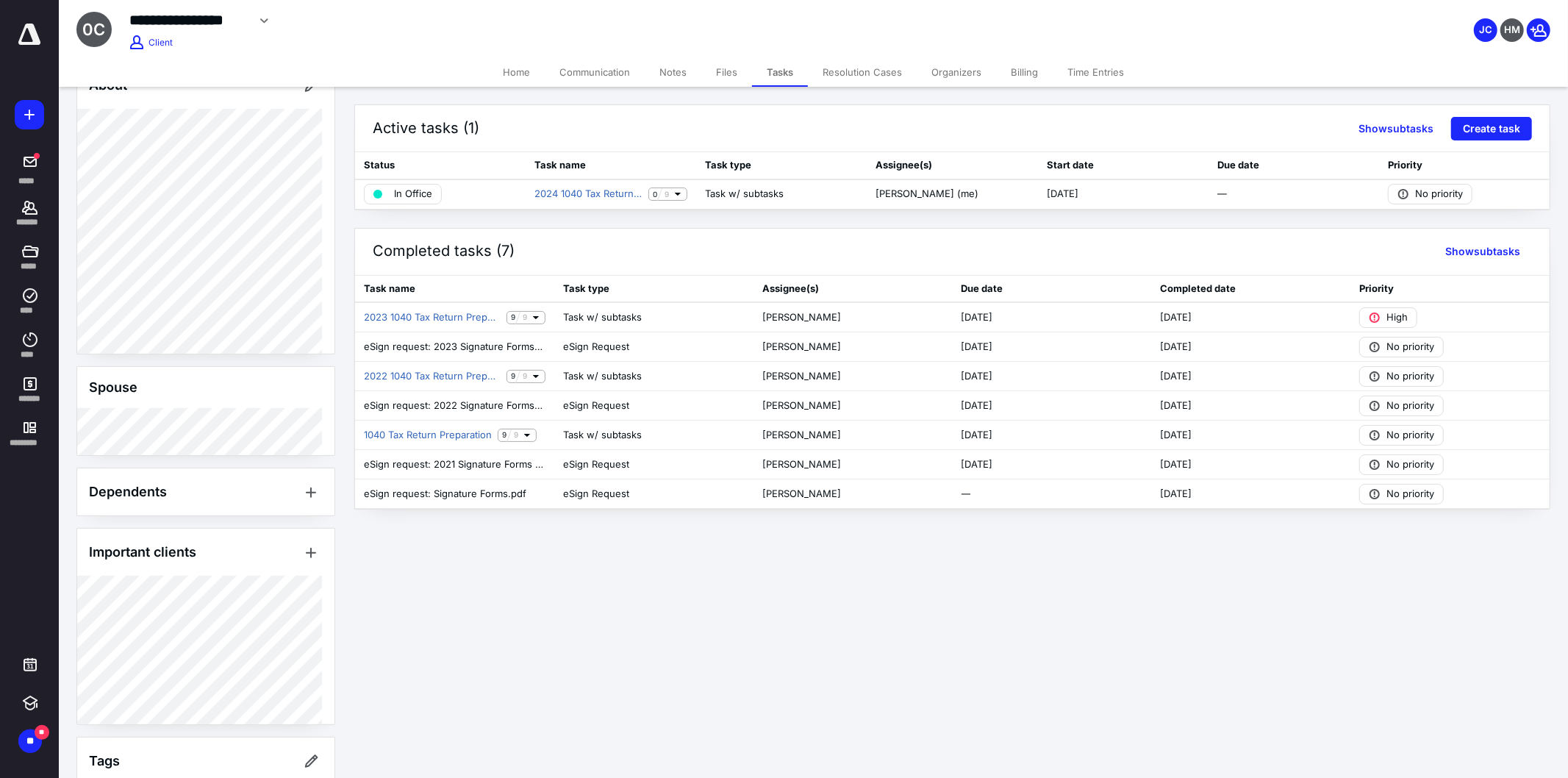 scroll, scrollTop: 653, scrollLeft: 0, axis: vertical 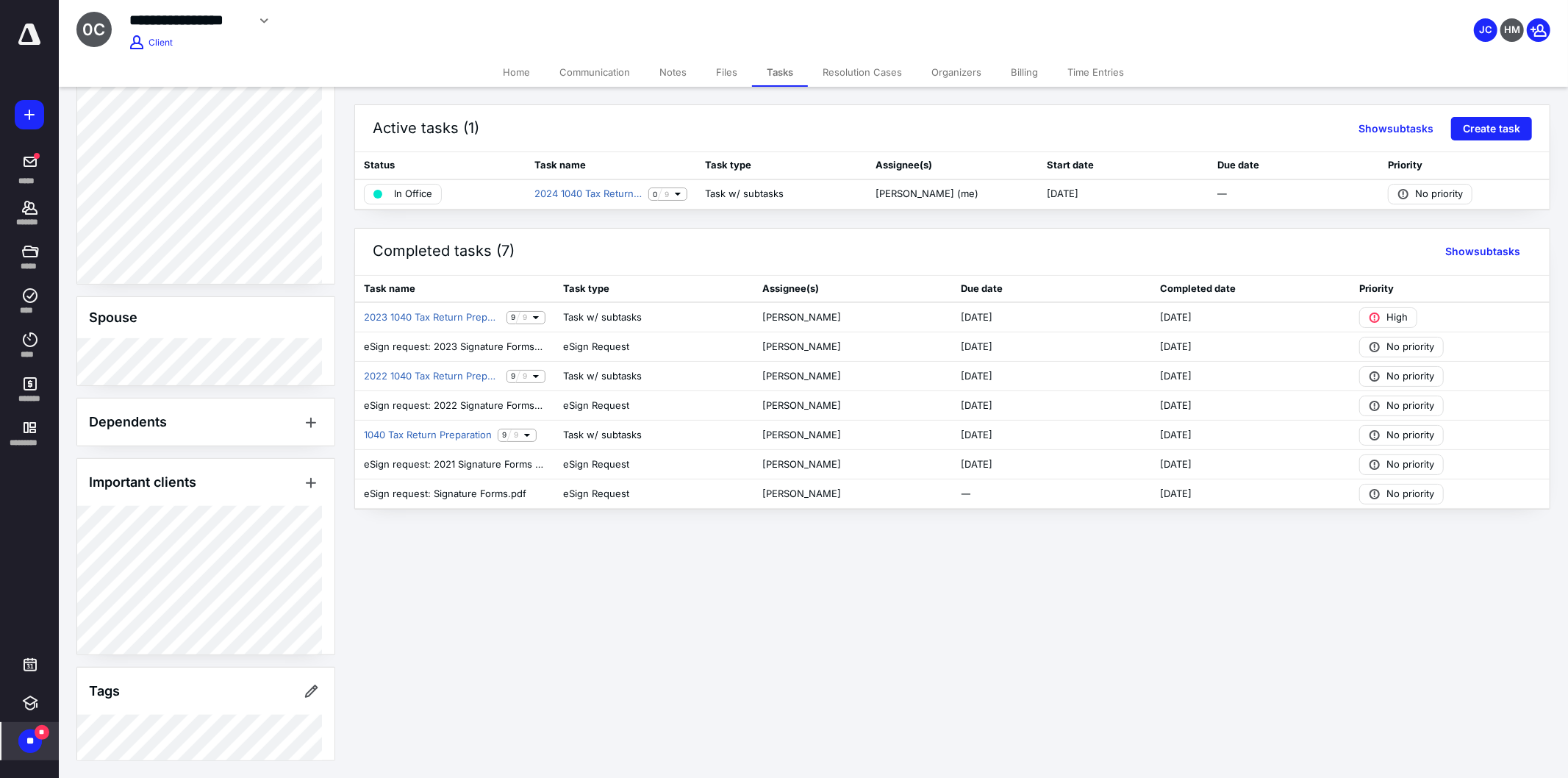 click on "**" at bounding box center (42, 732) 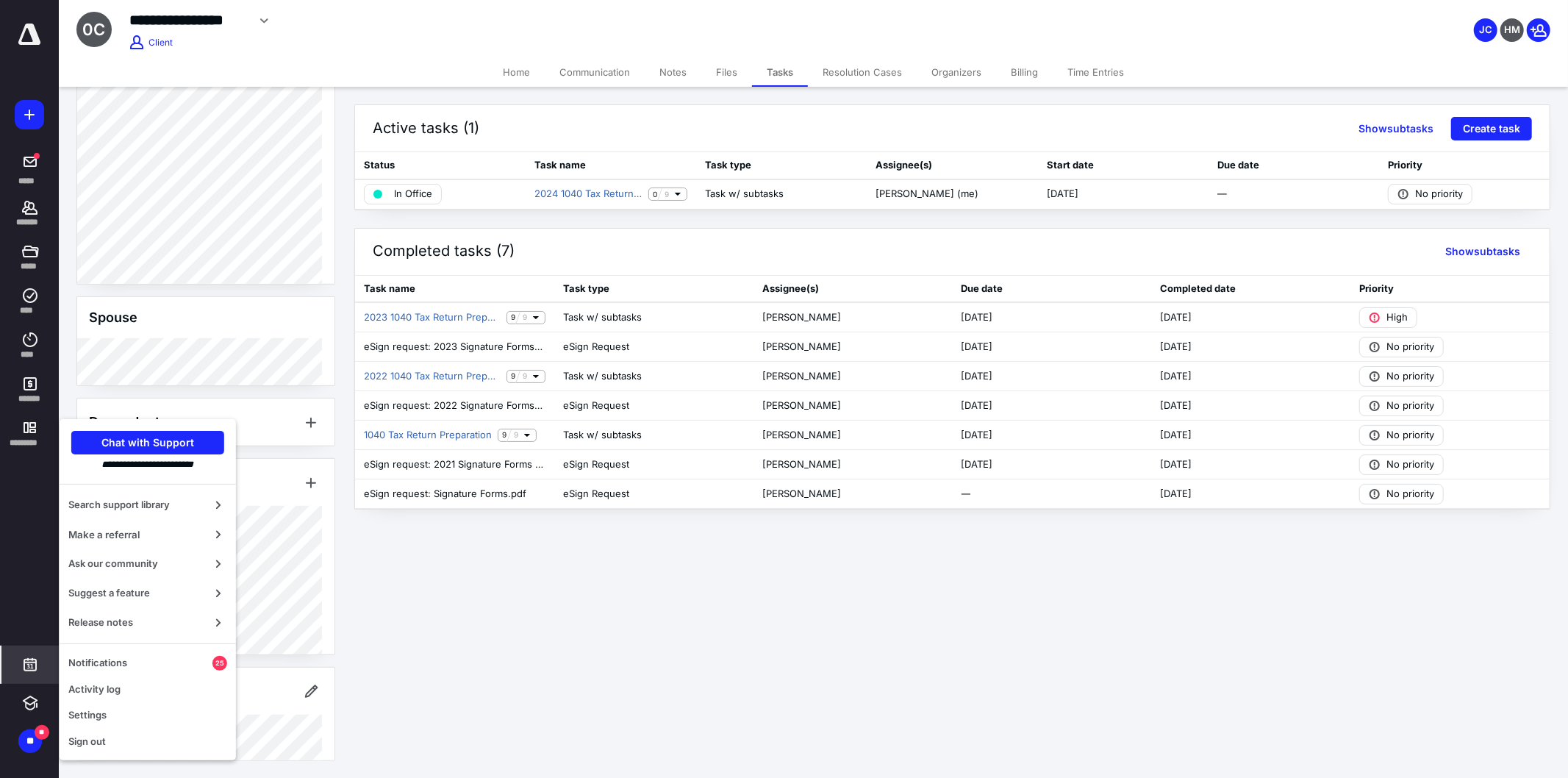 drag, startPoint x: 107, startPoint y: 741, endPoint x: 15, endPoint y: 679, distance: 110.94143 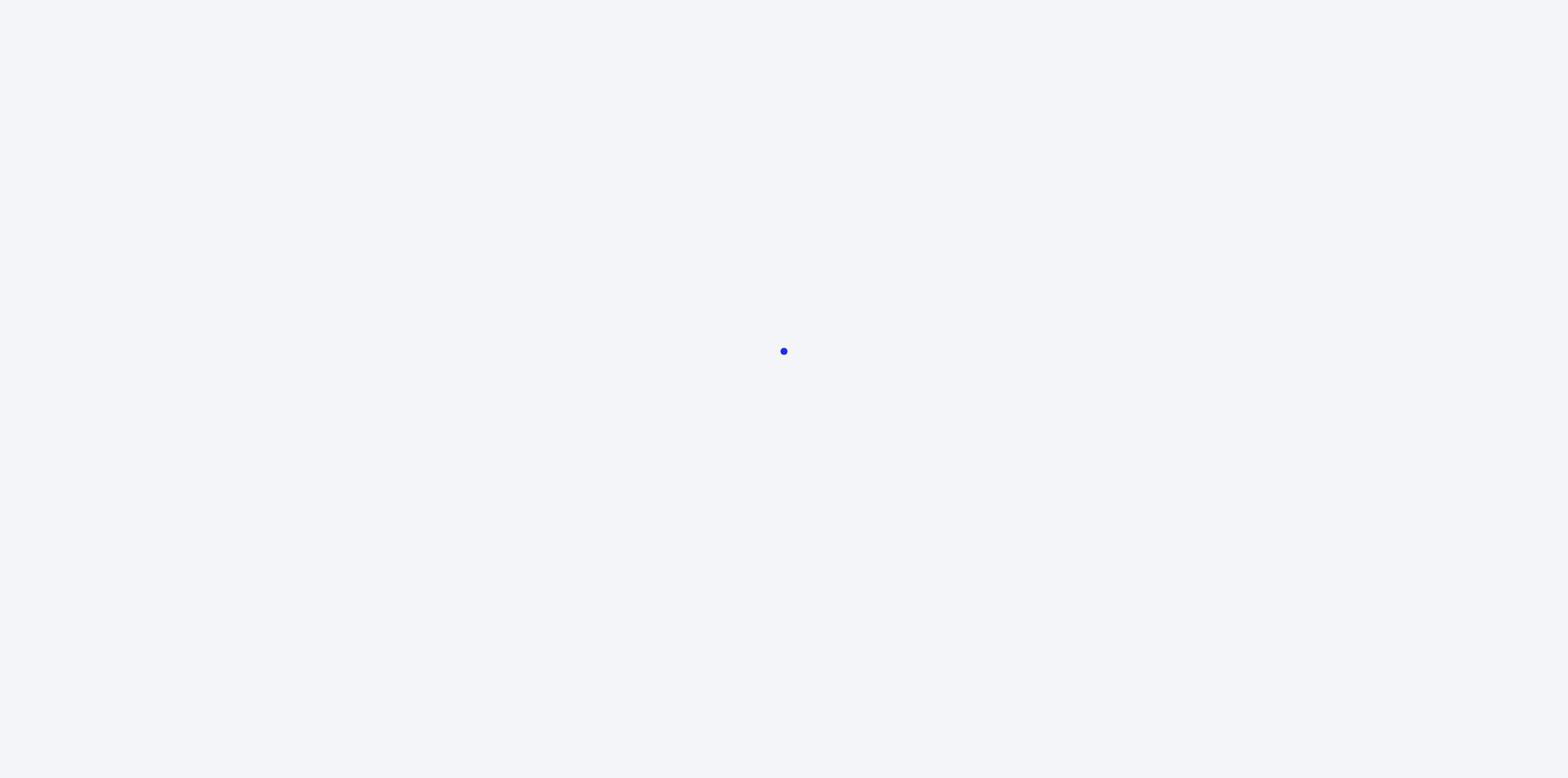 scroll, scrollTop: 0, scrollLeft: 0, axis: both 